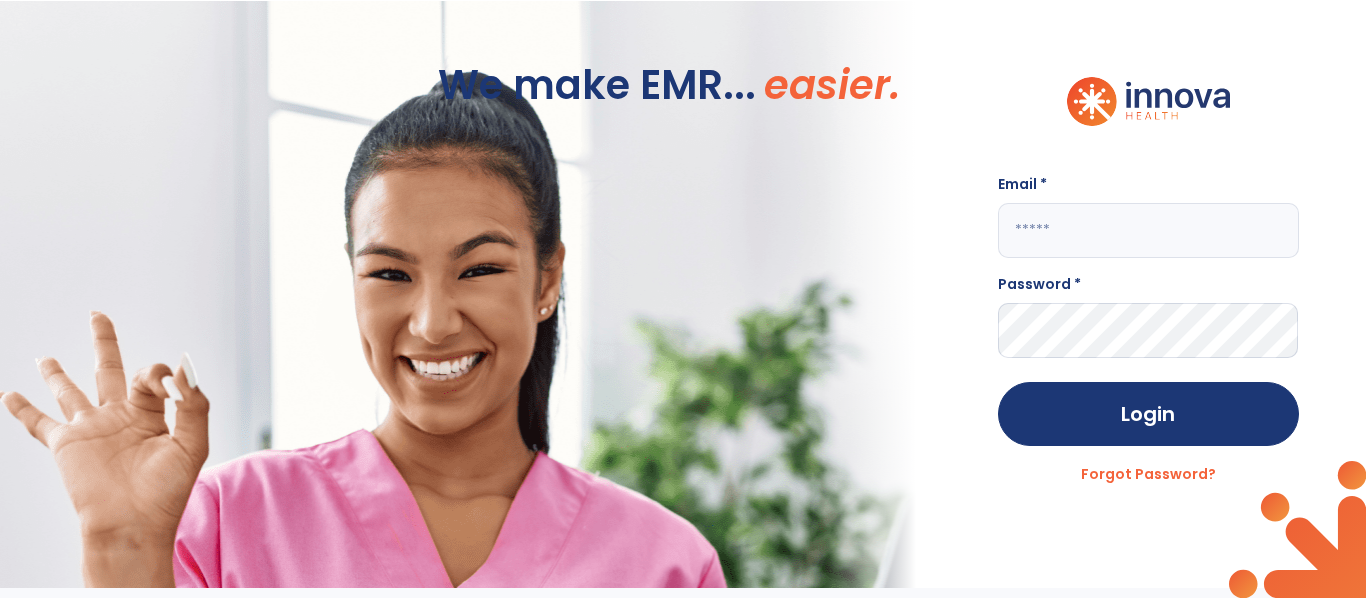 scroll, scrollTop: 0, scrollLeft: 0, axis: both 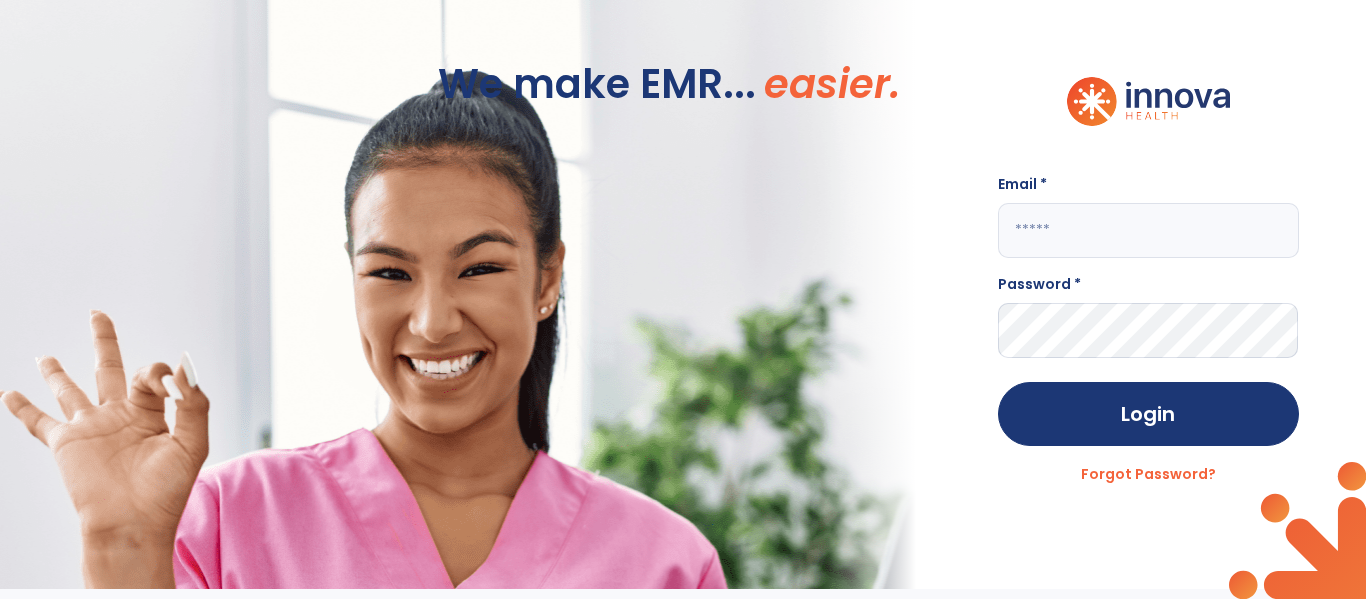 drag, startPoint x: 1090, startPoint y: 248, endPoint x: 1027, endPoint y: 237, distance: 63.953106 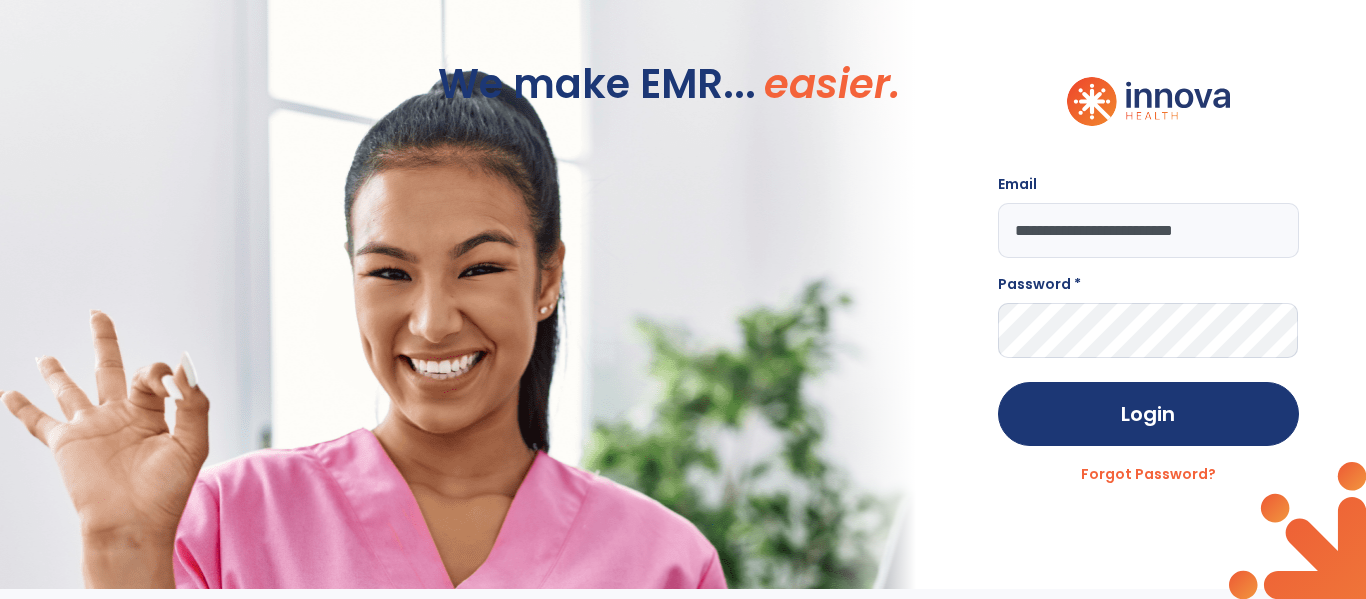 type on "**********" 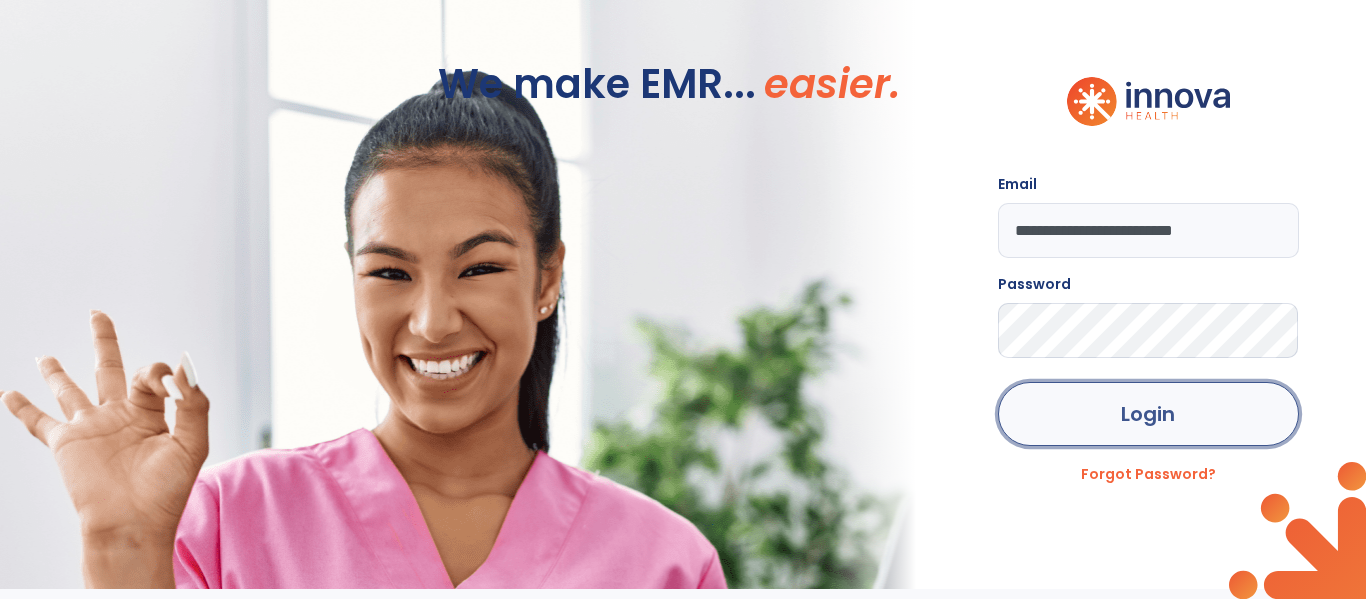 click on "Login" 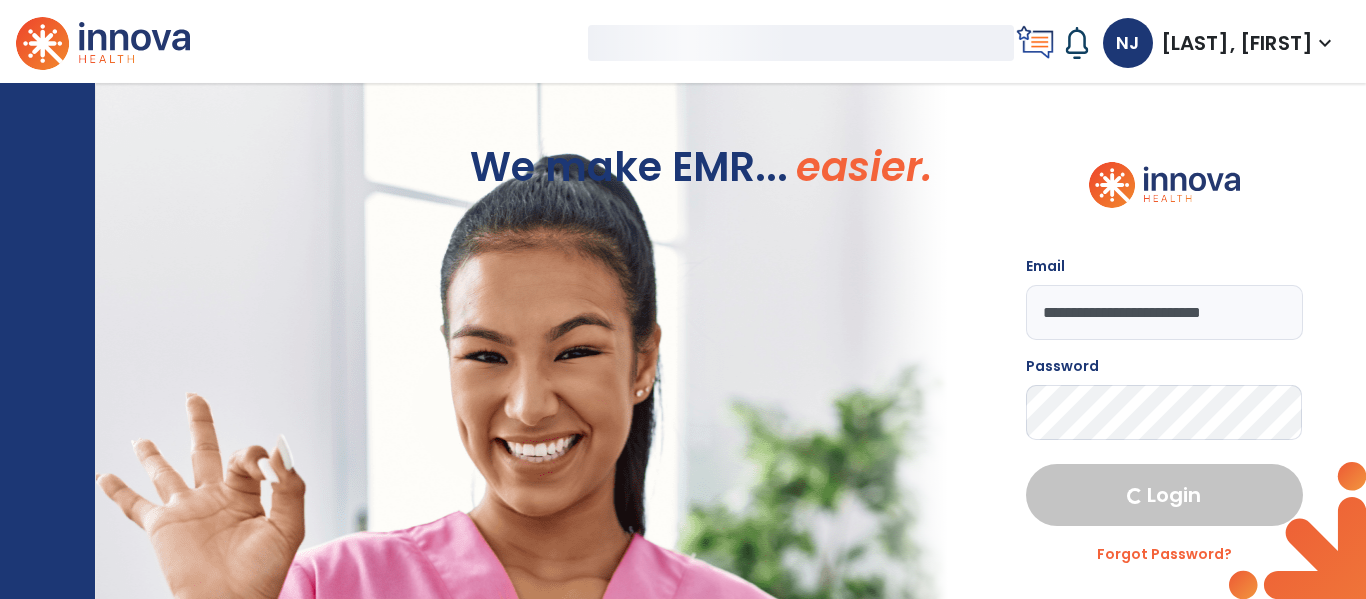 select on "****" 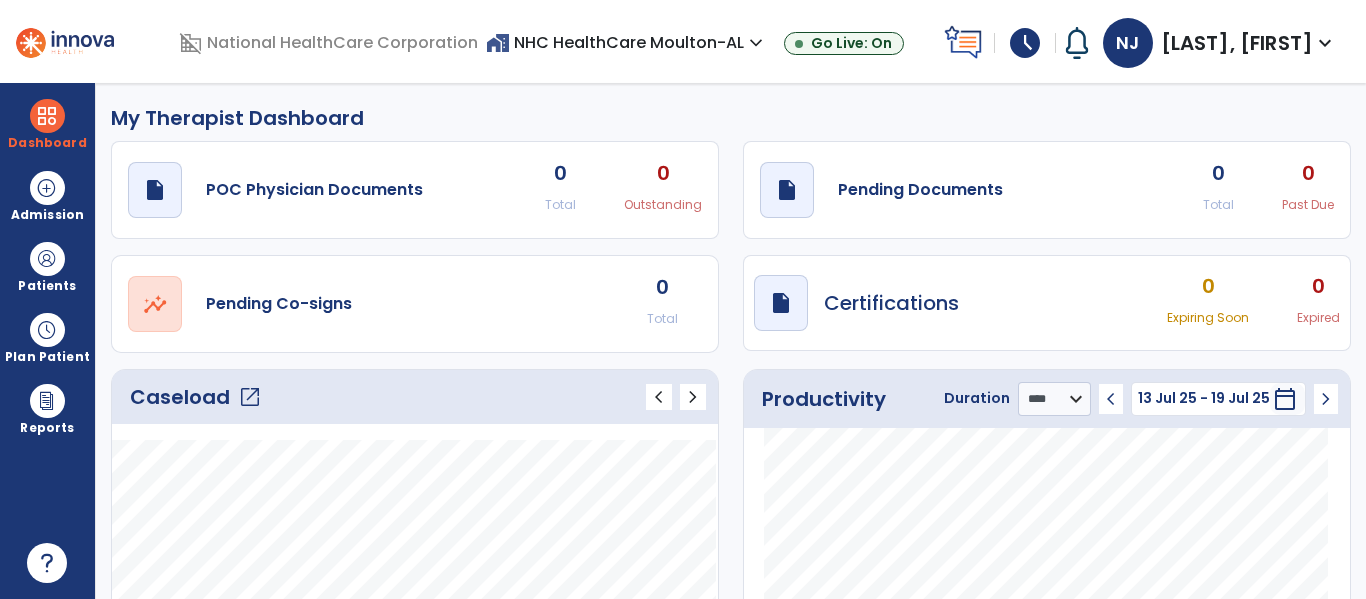 click on "chevron_left 13 Jul 25 - 19 Jul 25  *********  calendar_today  chevron_right" 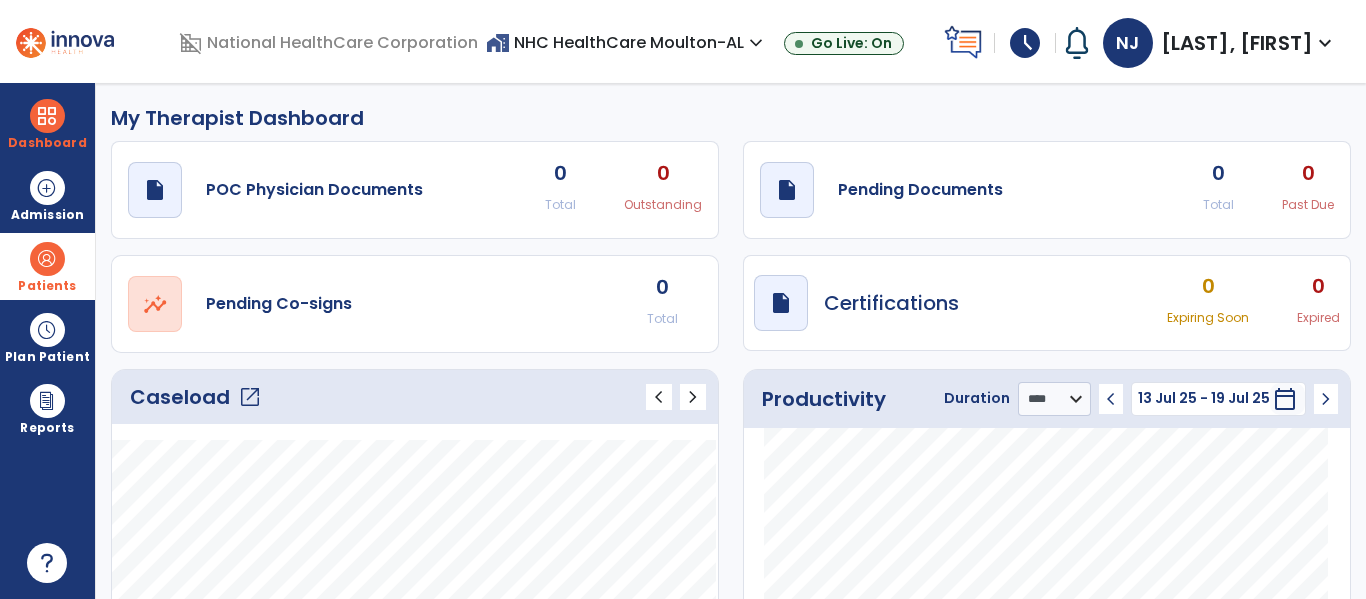 click on "Patients" at bounding box center (47, 266) 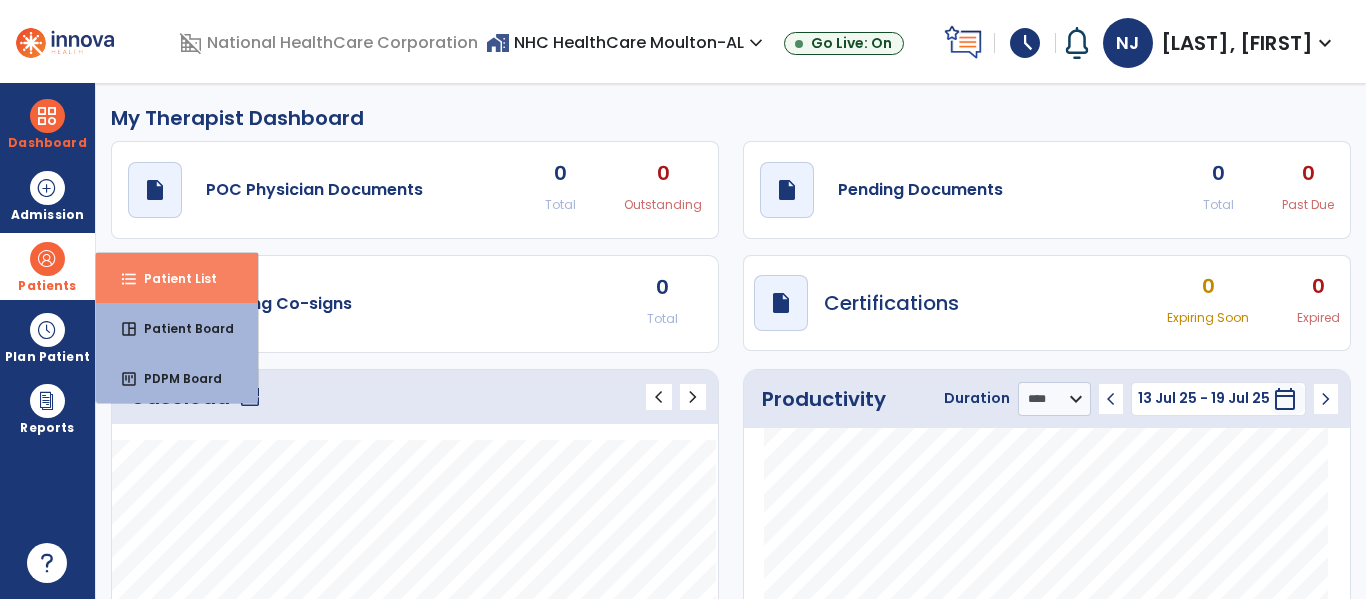 click on "Patient List" at bounding box center (172, 278) 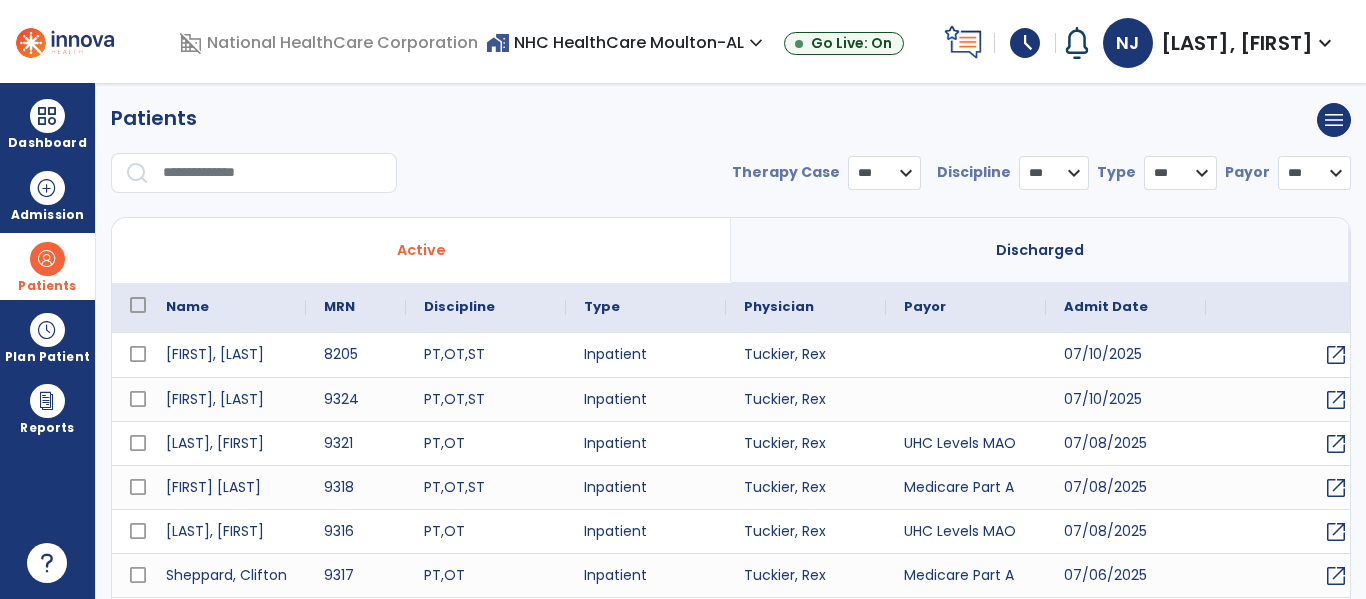select on "***" 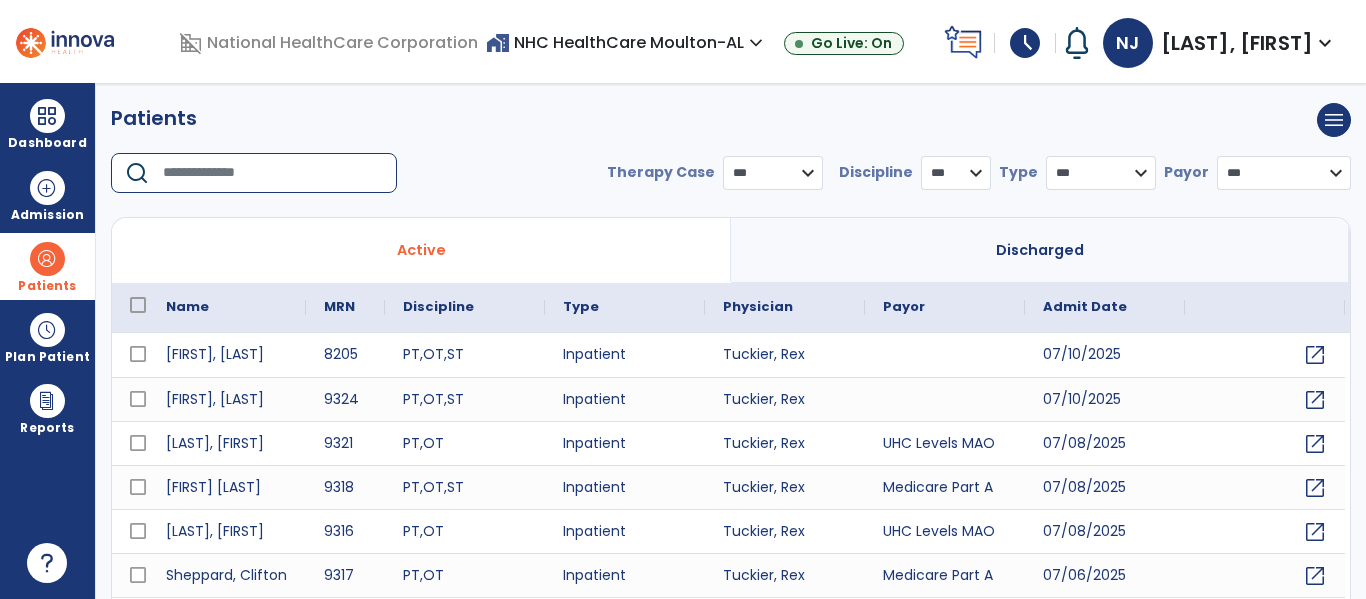 click at bounding box center (273, 173) 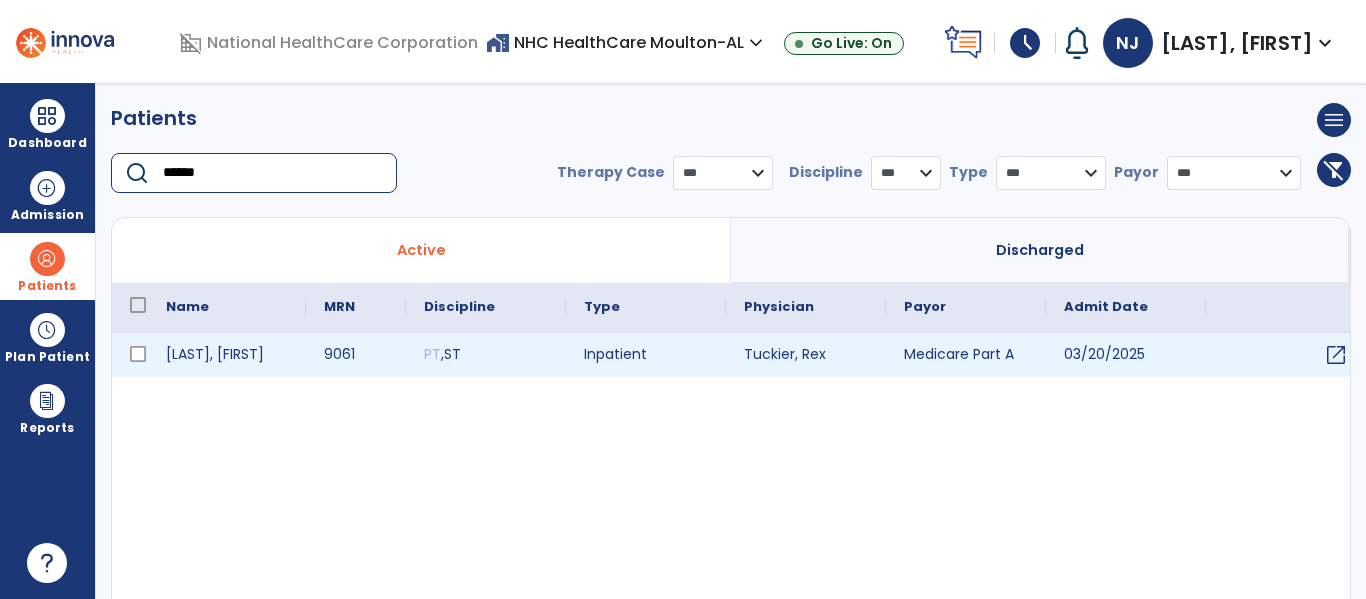 type on "******" 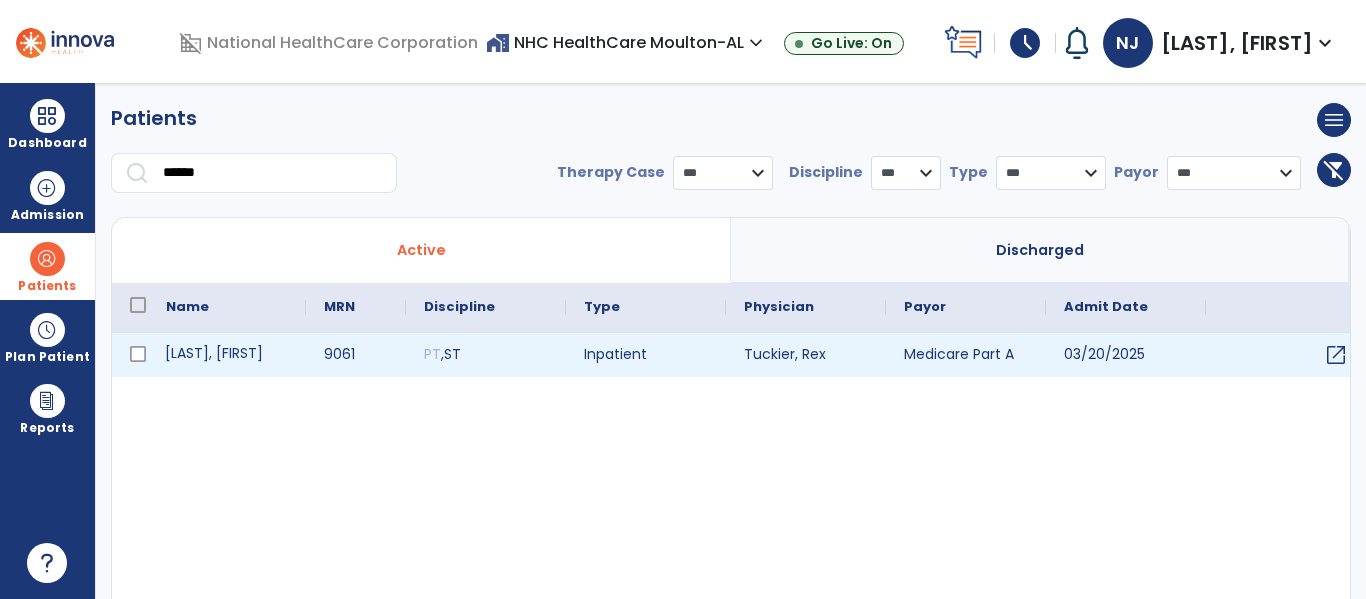 click on "[LAST], [FIRST]" at bounding box center (227, 355) 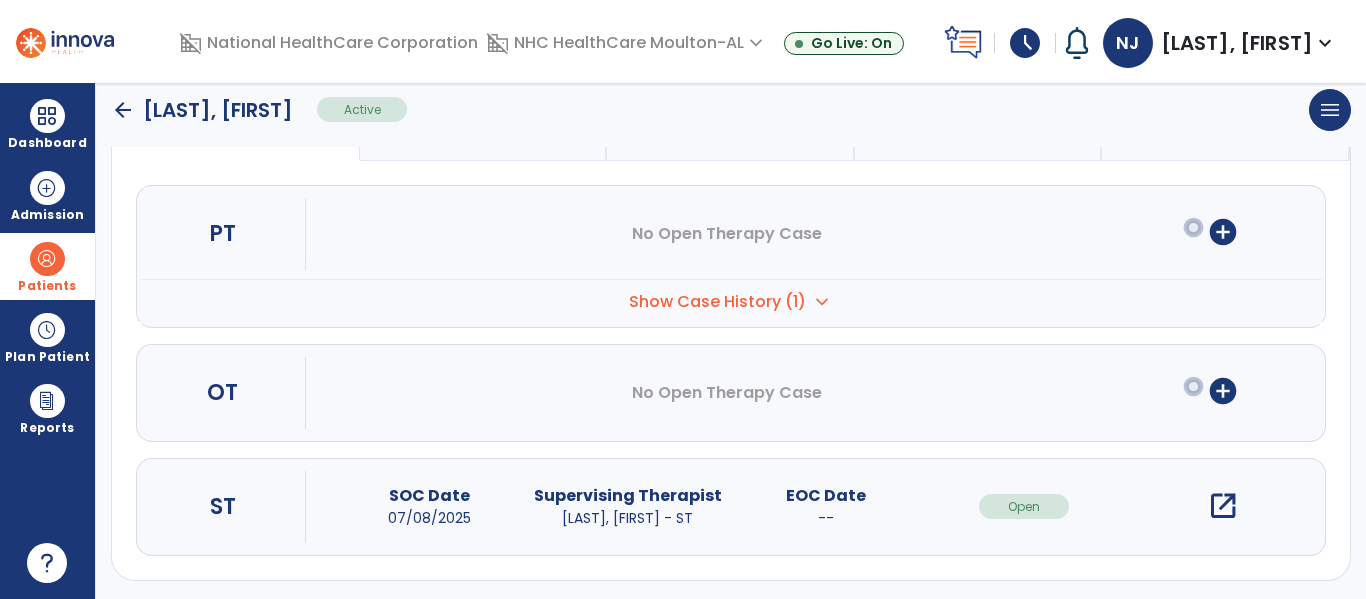 scroll, scrollTop: 252, scrollLeft: 0, axis: vertical 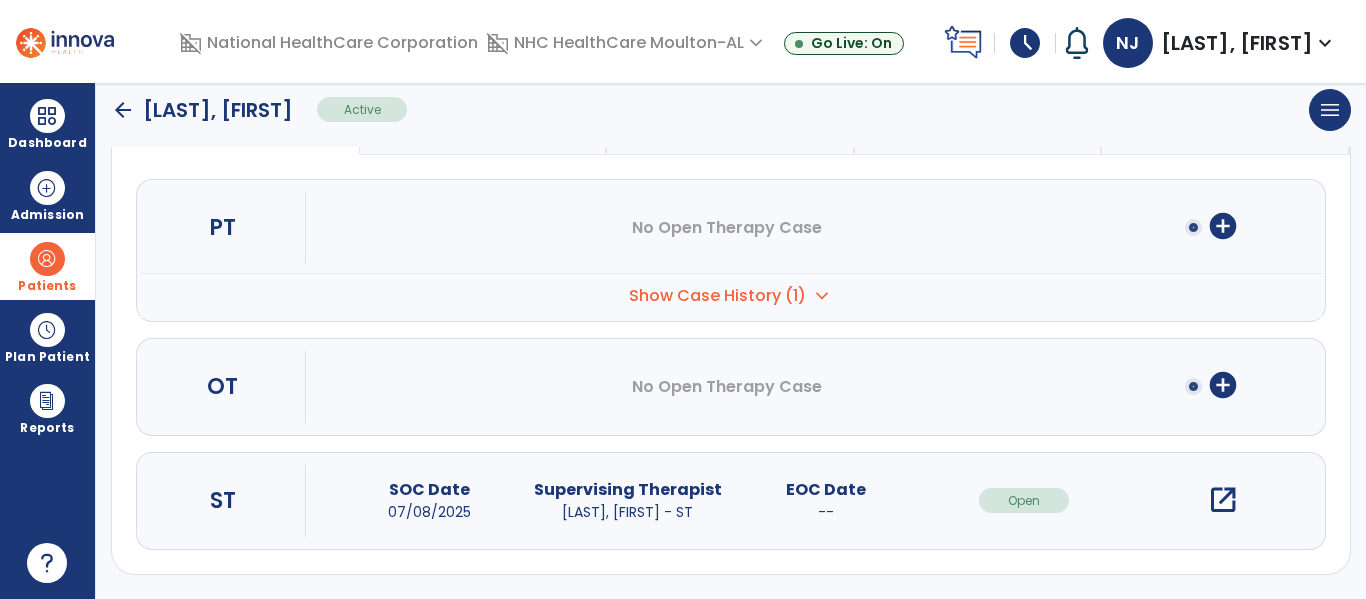 click on "open_in_new" at bounding box center (1223, 500) 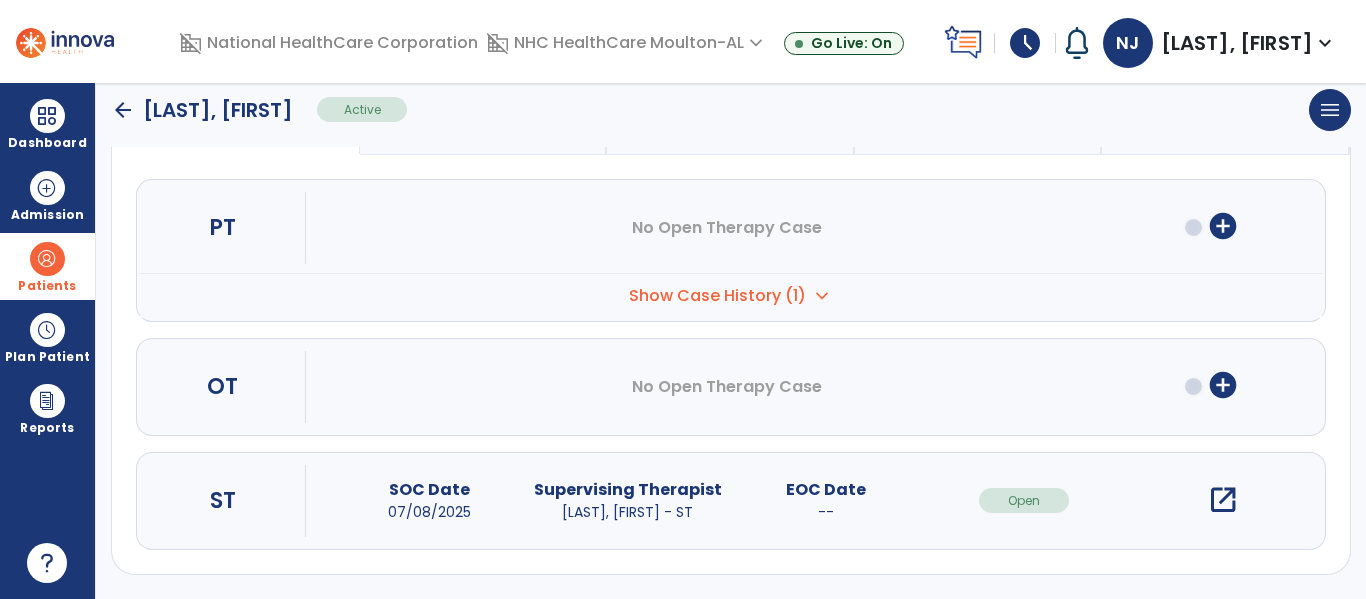 scroll, scrollTop: 0, scrollLeft: 0, axis: both 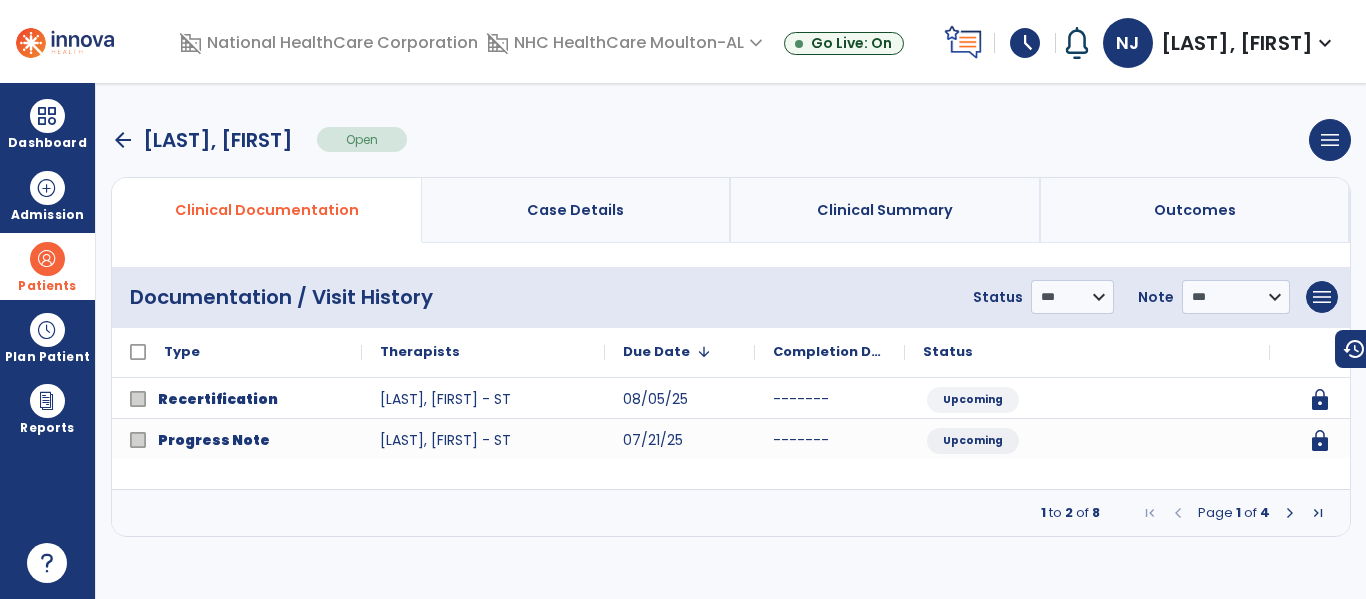 click at bounding box center [1290, 513] 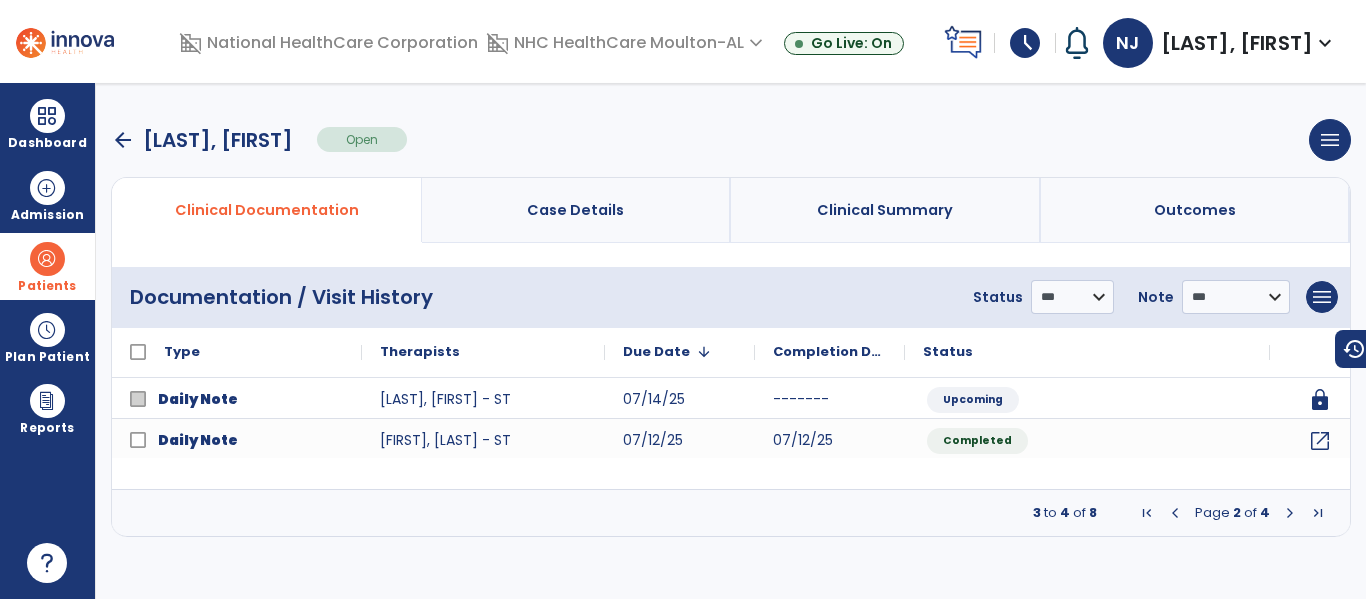 click at bounding box center (1290, 513) 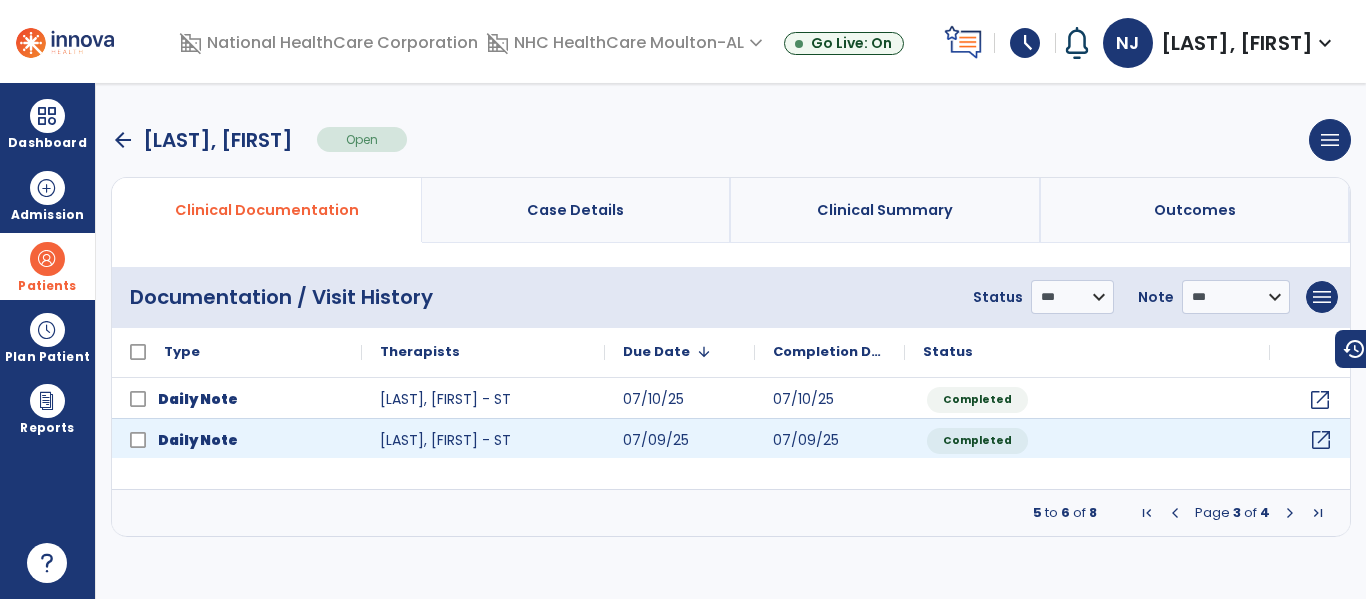 click on "open_in_new" 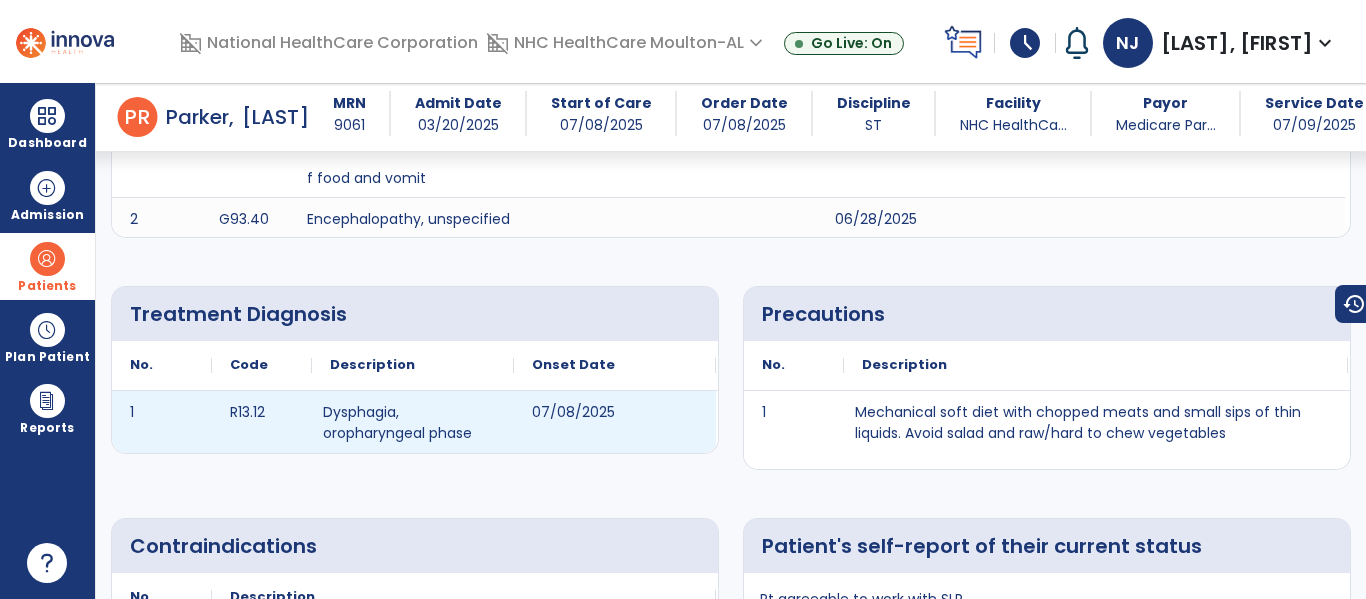 scroll, scrollTop: 0, scrollLeft: 0, axis: both 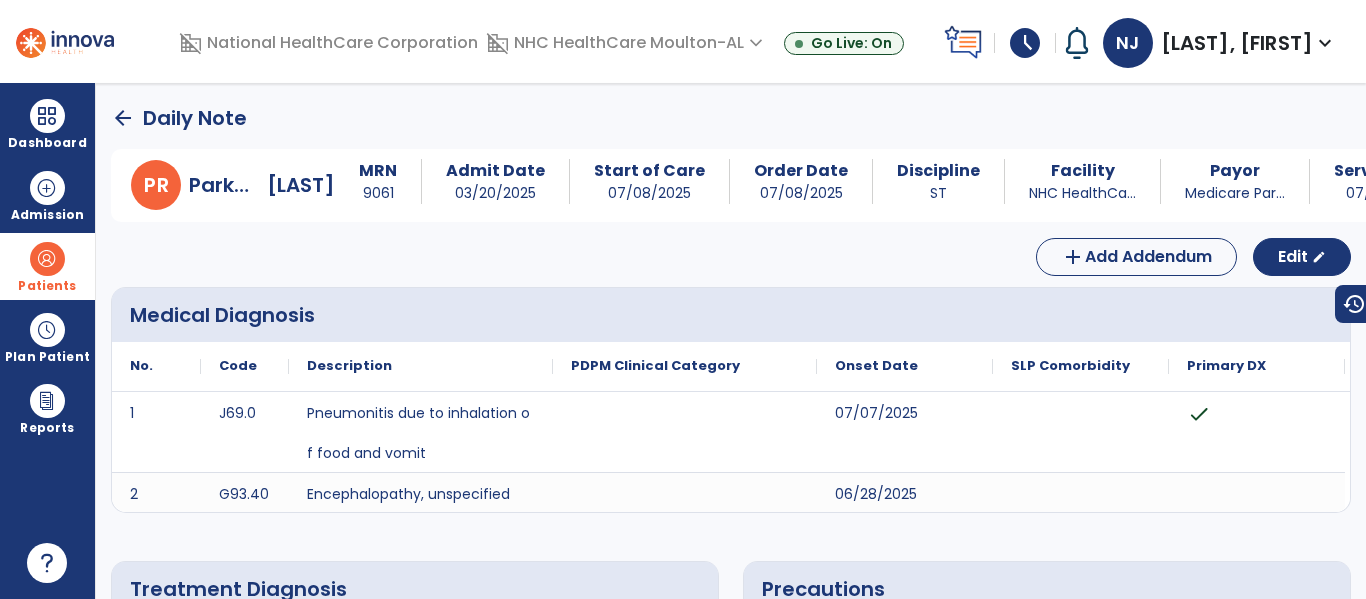 click on "arrow_back" 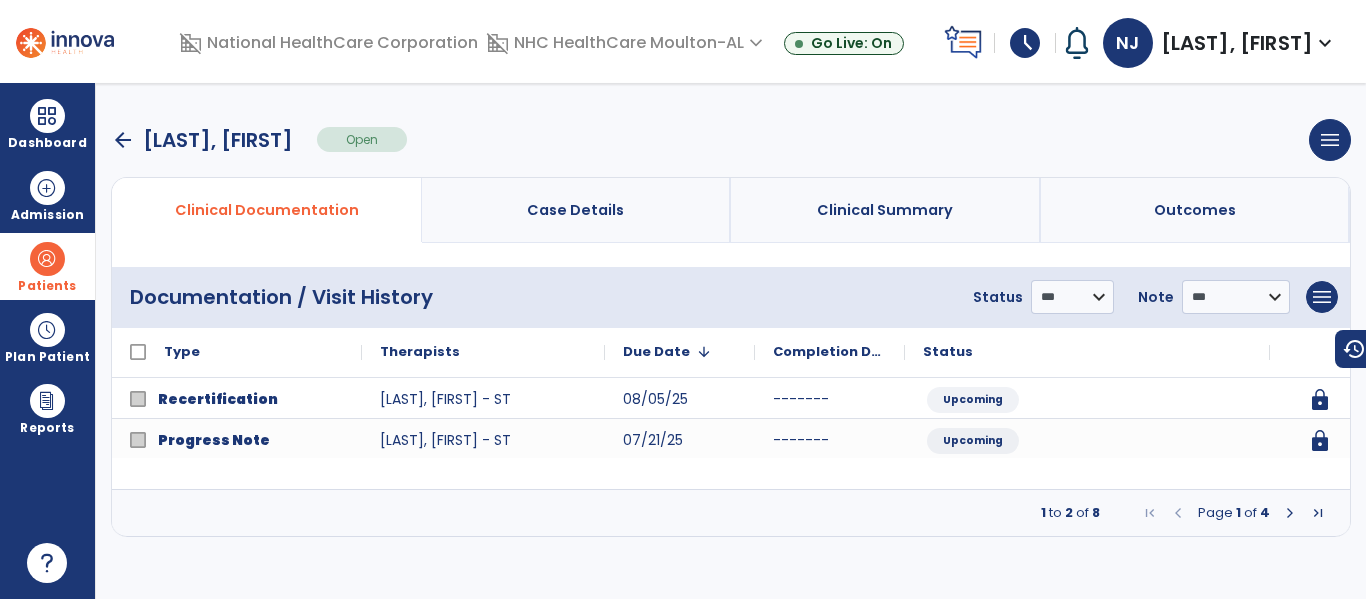 click on "**********" 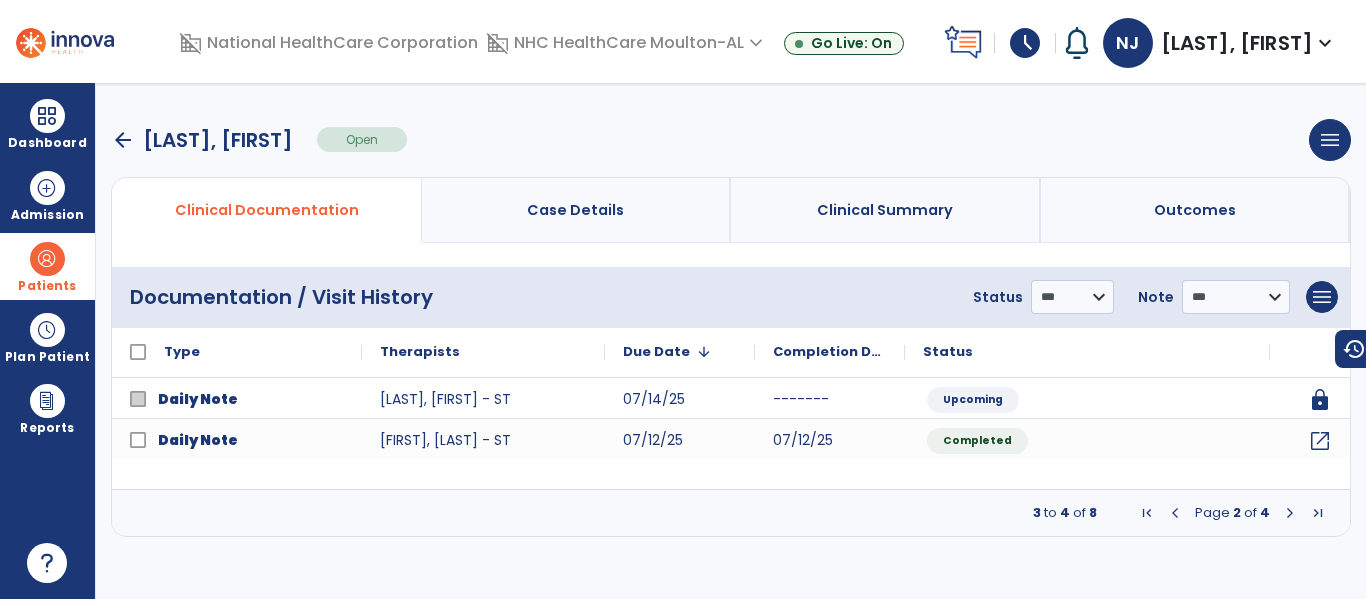 click at bounding box center (1290, 513) 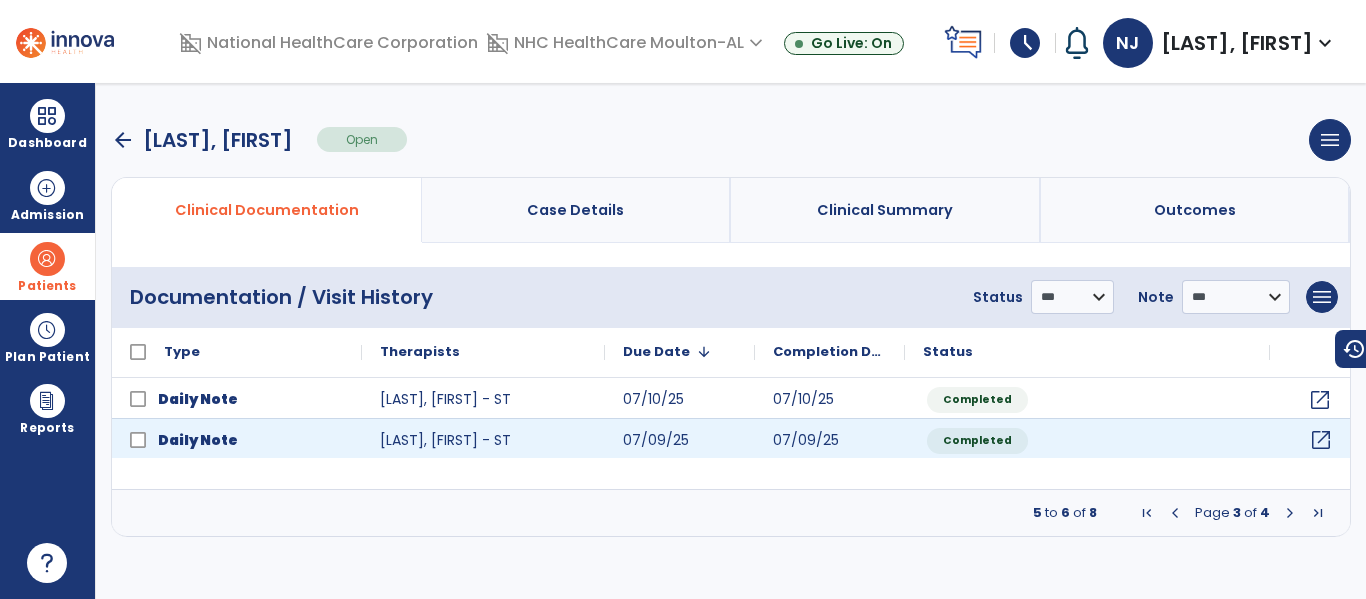 click on "open_in_new" 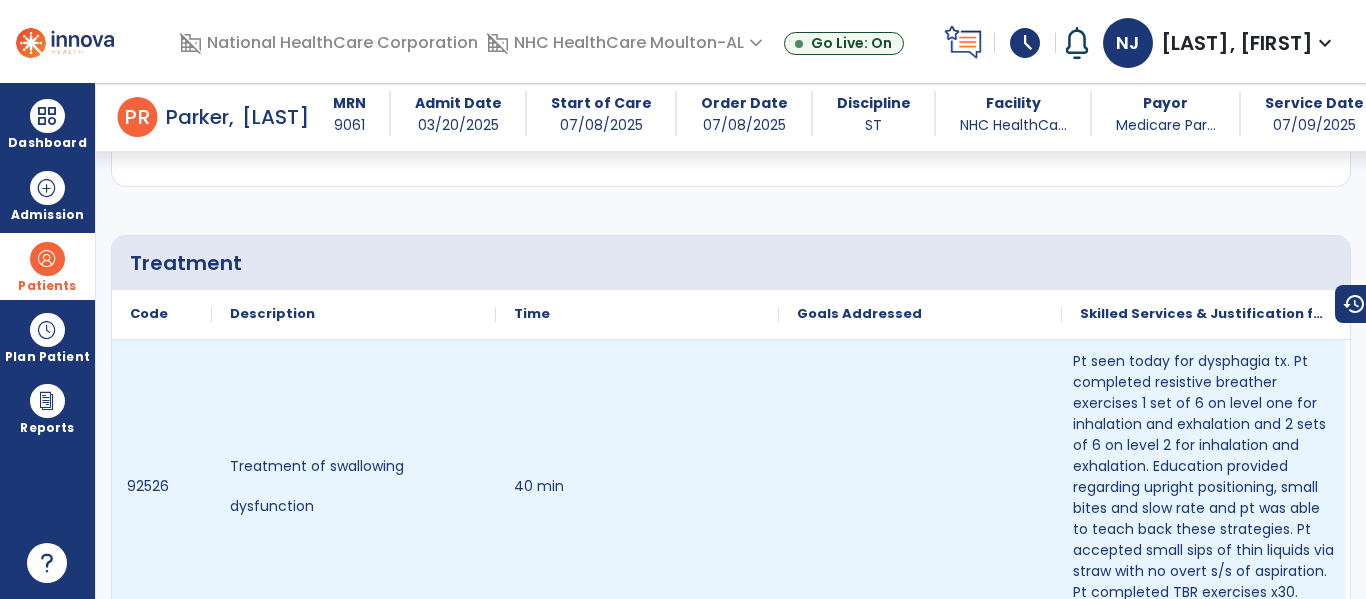 scroll, scrollTop: 1071, scrollLeft: 0, axis: vertical 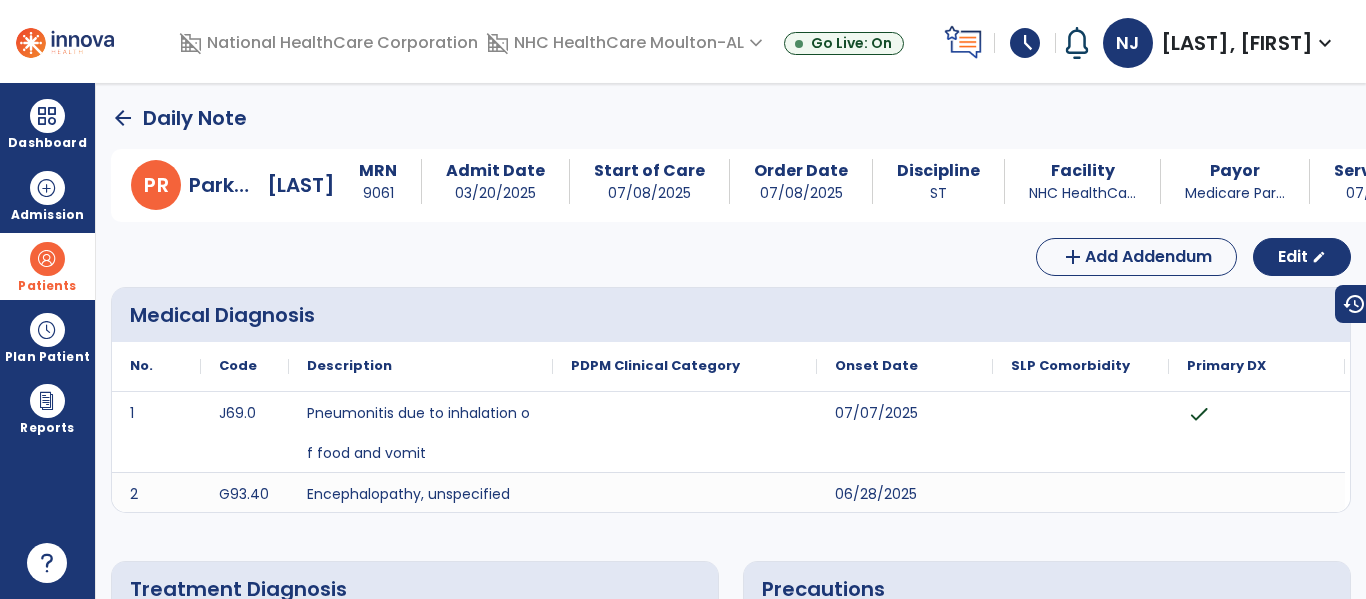 click on "arrow_back" 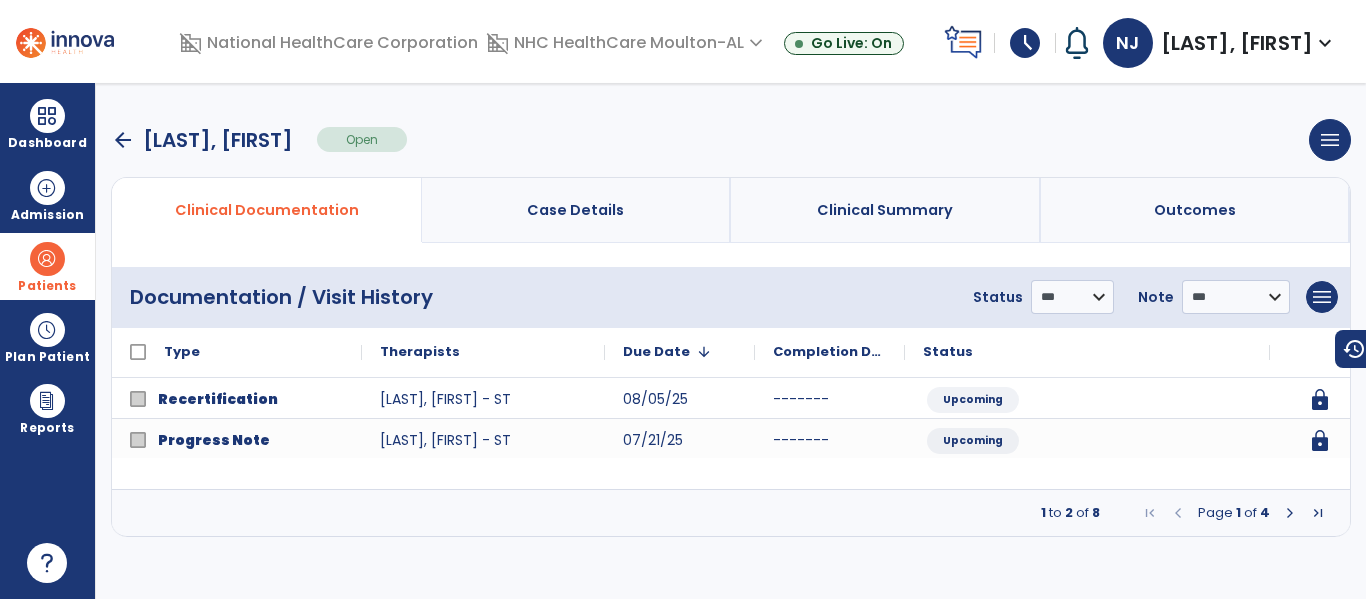 click at bounding box center [1290, 513] 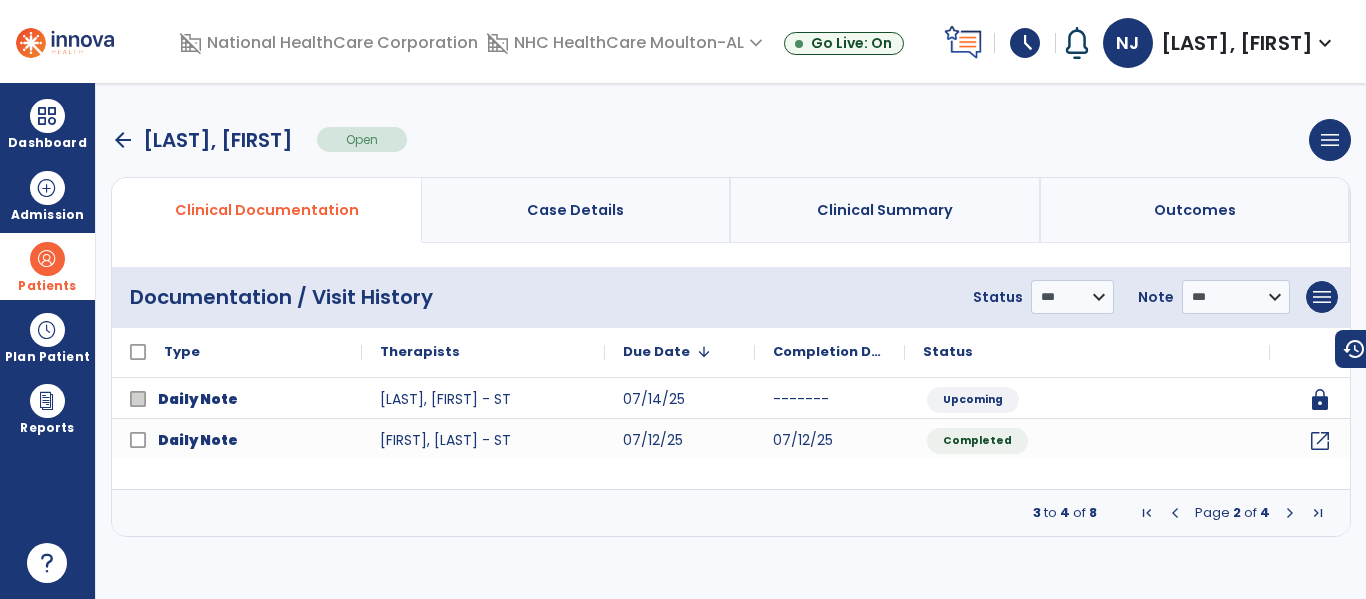 click at bounding box center (1290, 513) 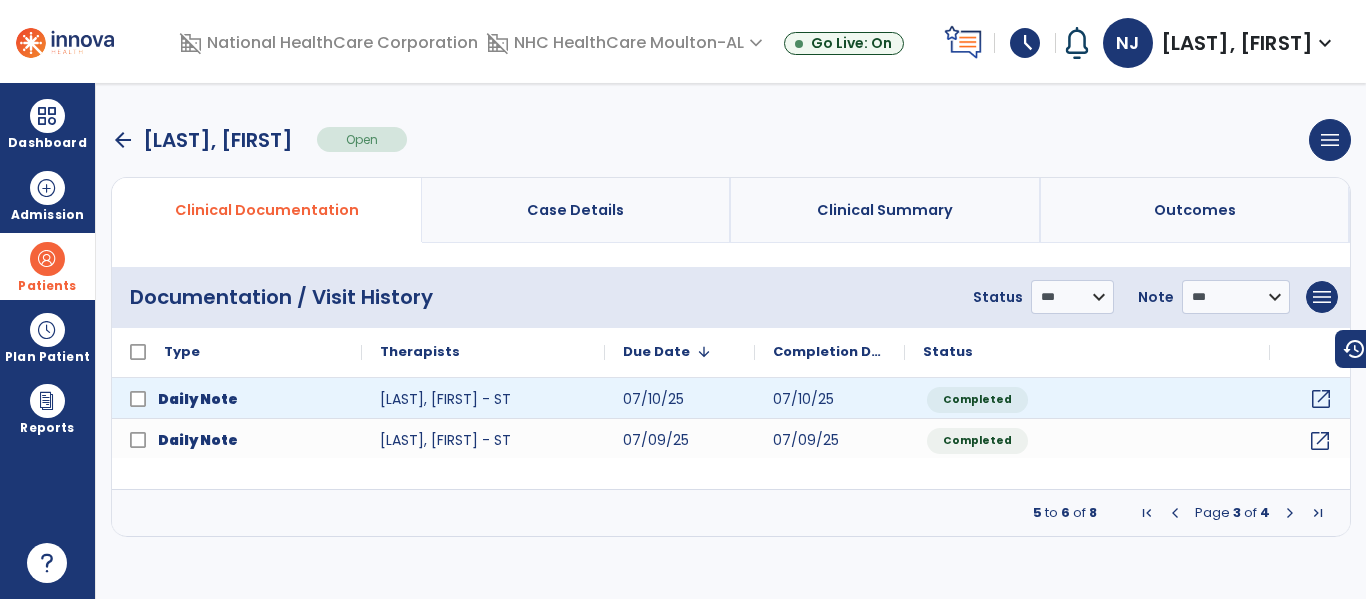 click on "open_in_new" 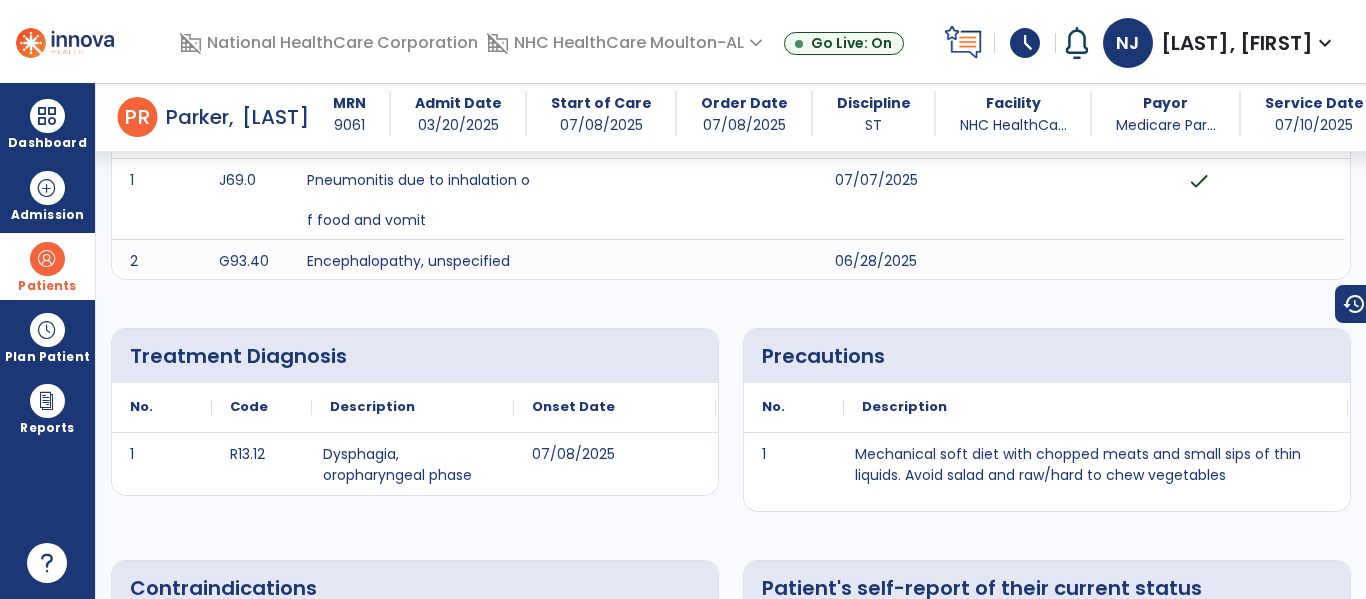 scroll, scrollTop: 0, scrollLeft: 0, axis: both 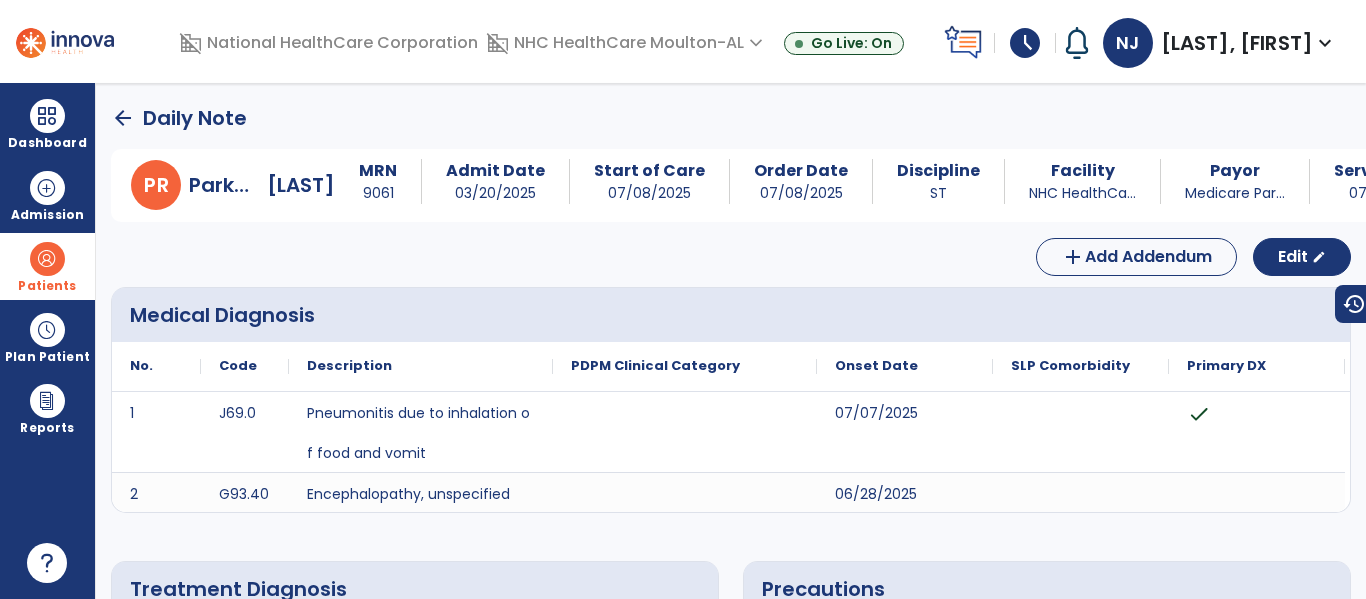 click on "arrow_back" 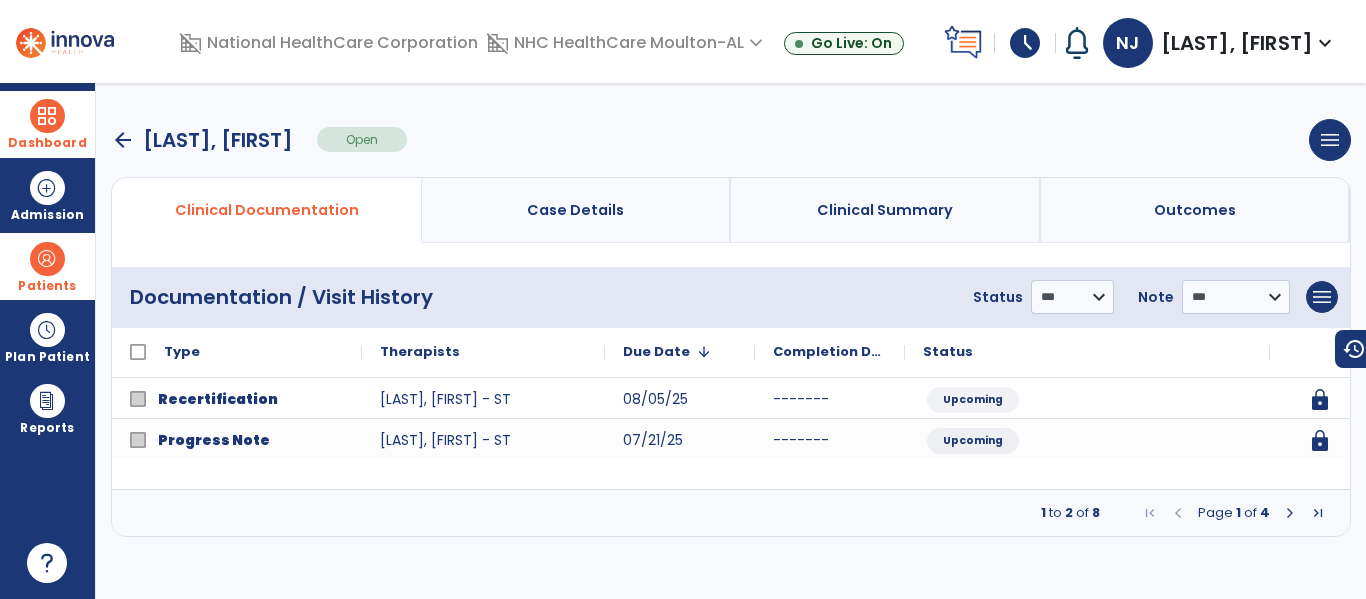 click on "Dashboard" at bounding box center (47, 124) 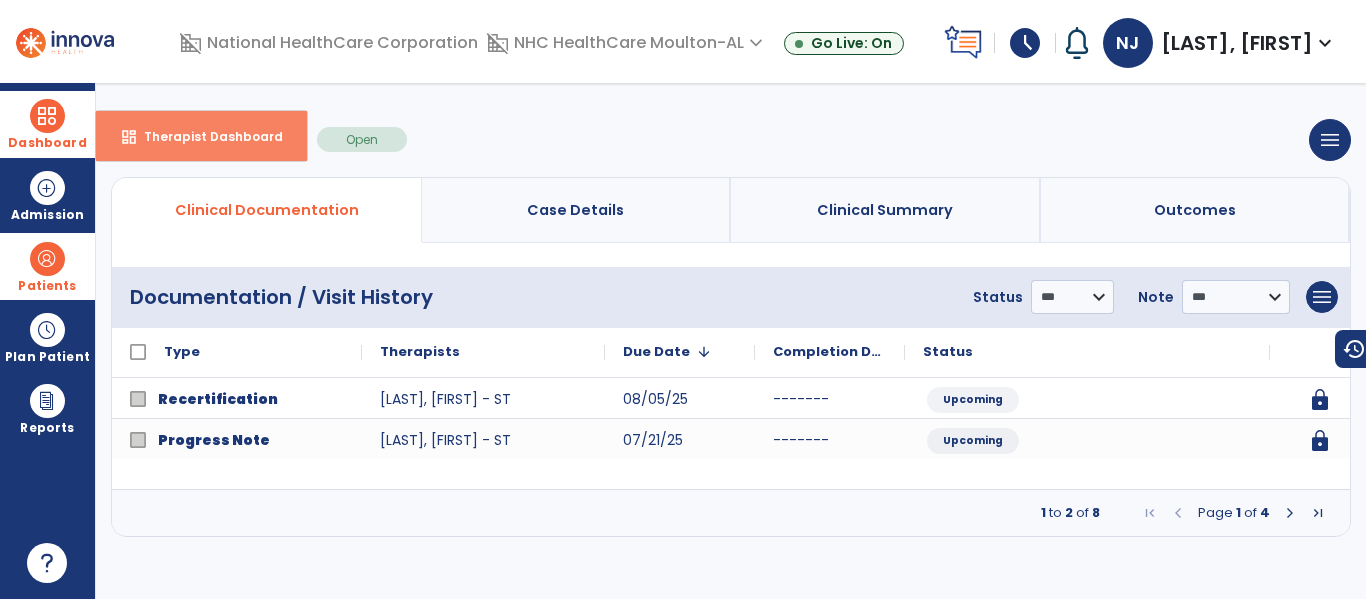 click on "dashboard  Therapist Dashboard" at bounding box center (201, 136) 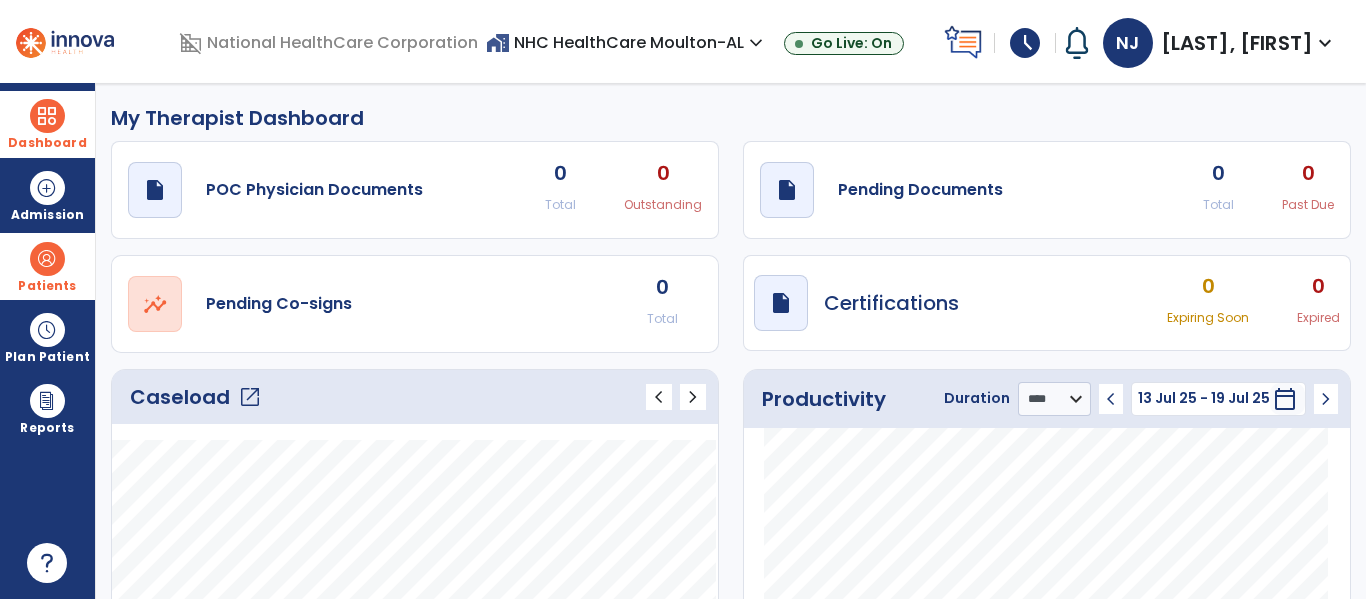 click on "chevron_left" 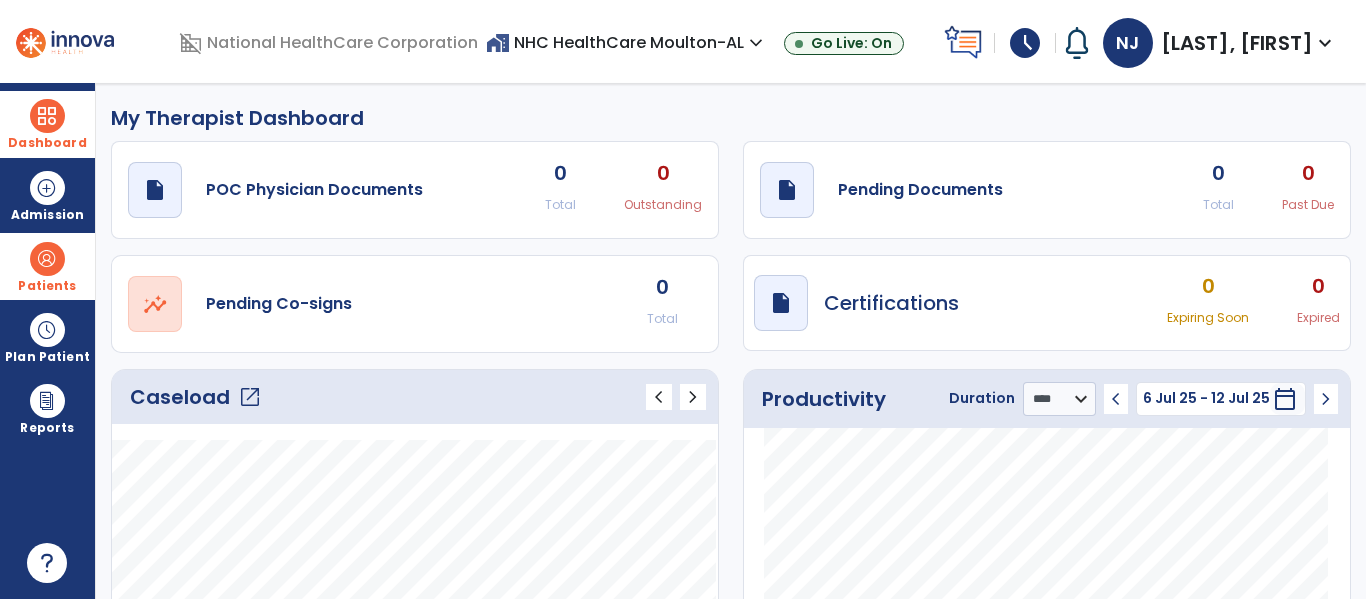 click on "calendar_today" at bounding box center [1285, 399] 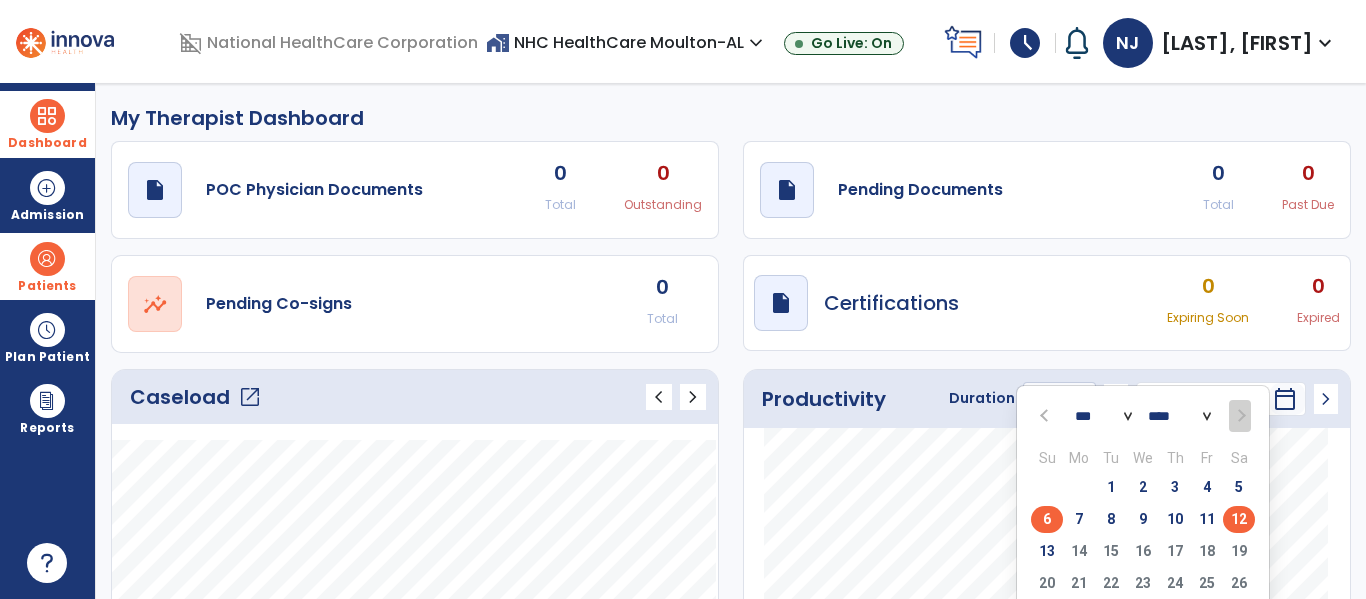 click on "12" at bounding box center (1239, 519) 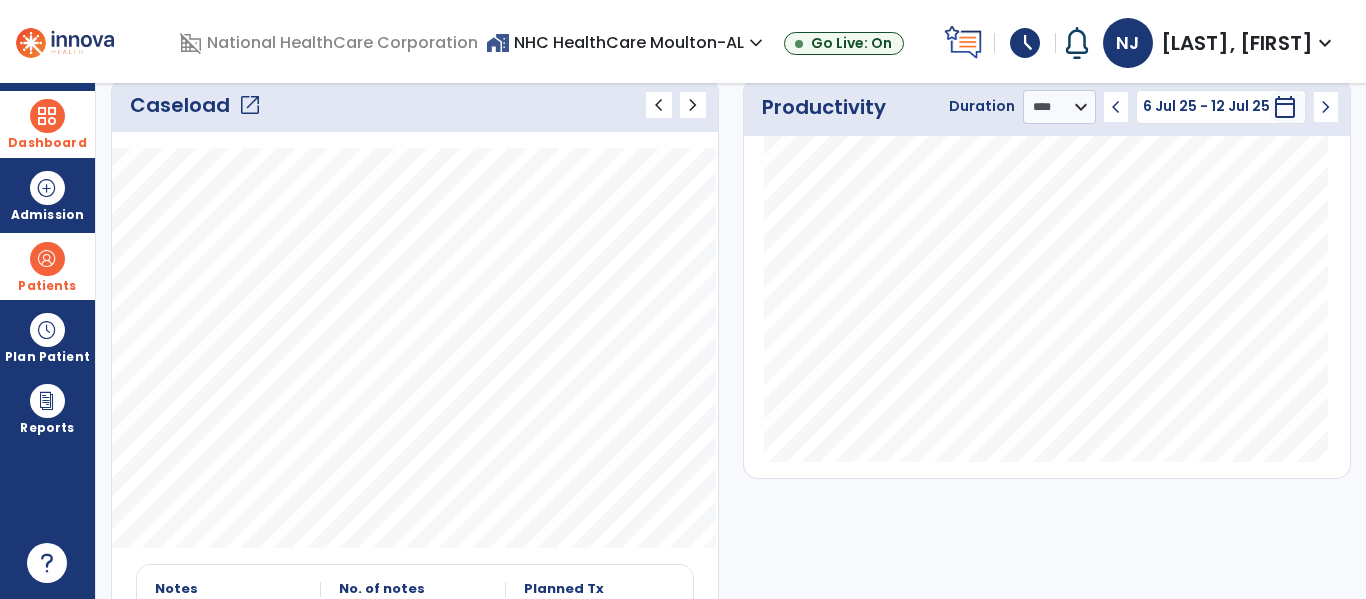 scroll, scrollTop: 293, scrollLeft: 0, axis: vertical 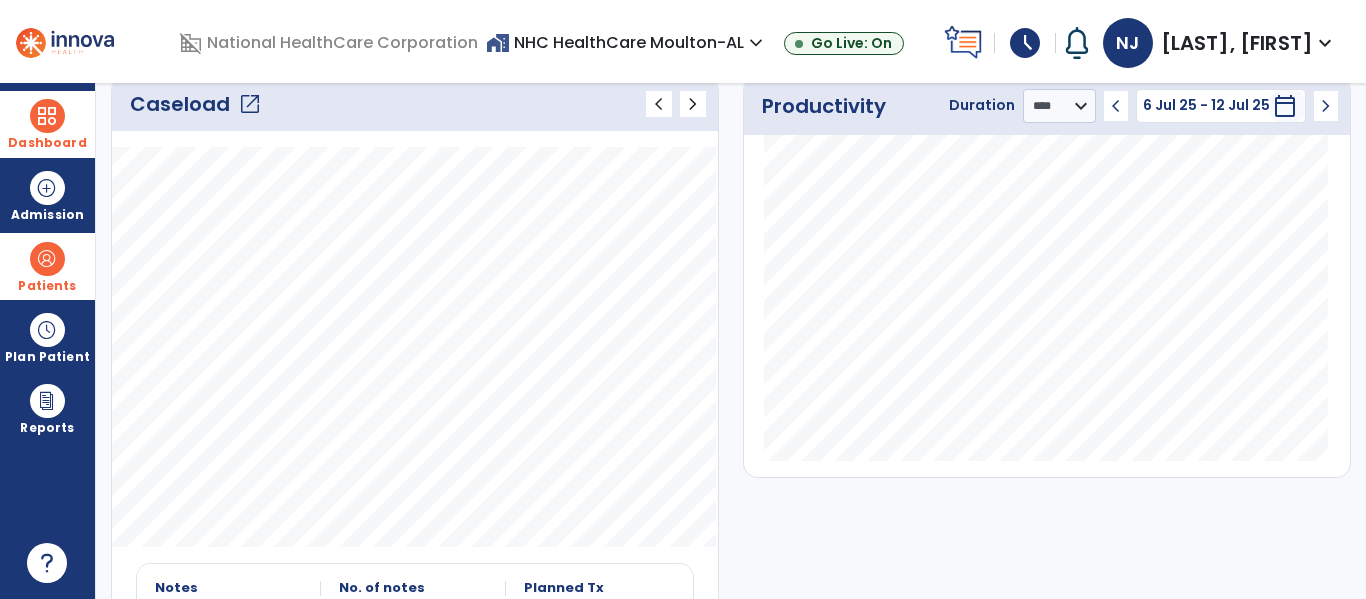 click on "open_in_new" 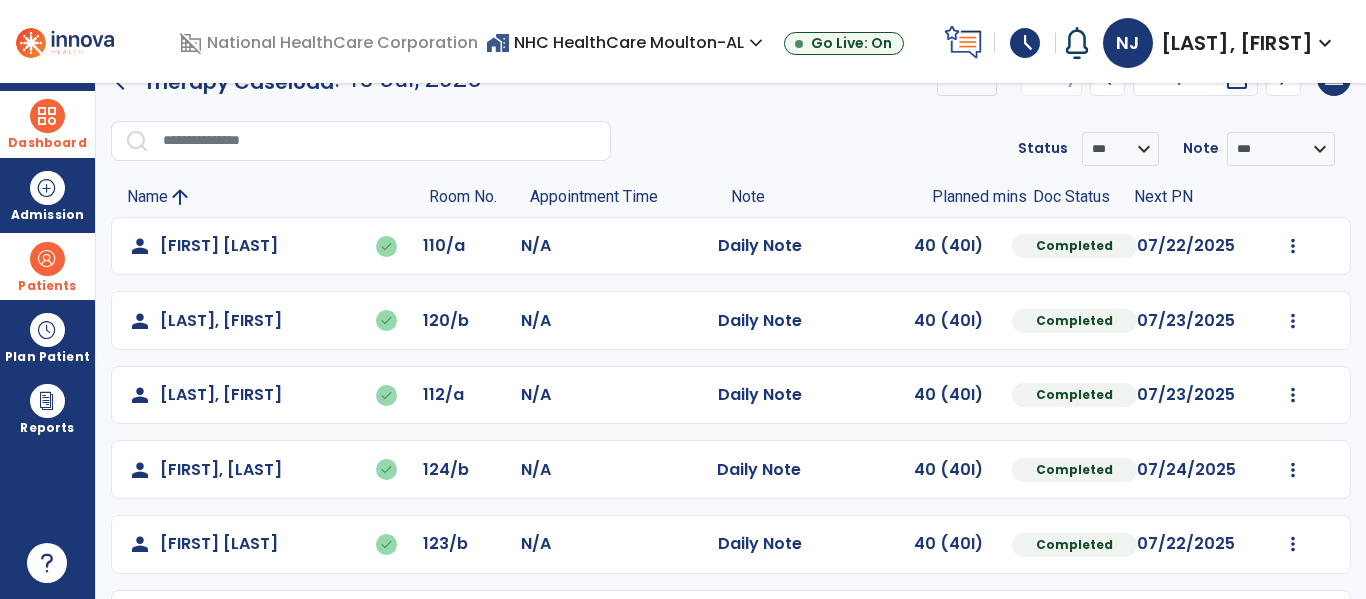 scroll, scrollTop: 0, scrollLeft: 0, axis: both 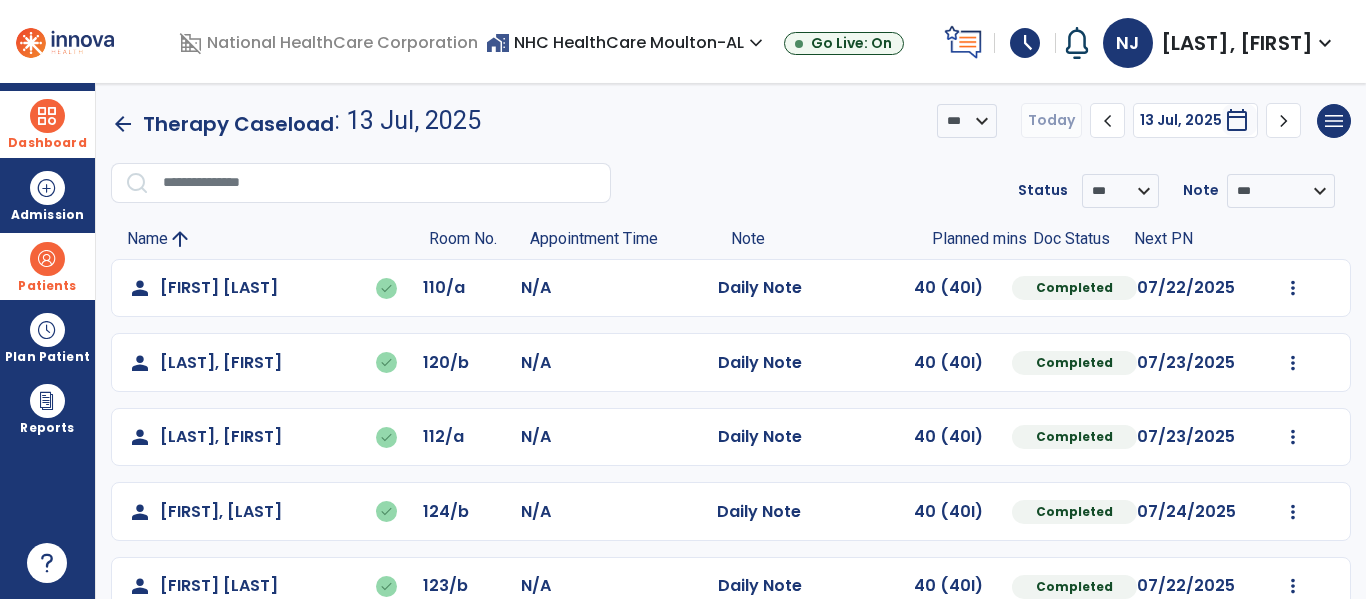 click on "chevron_left" 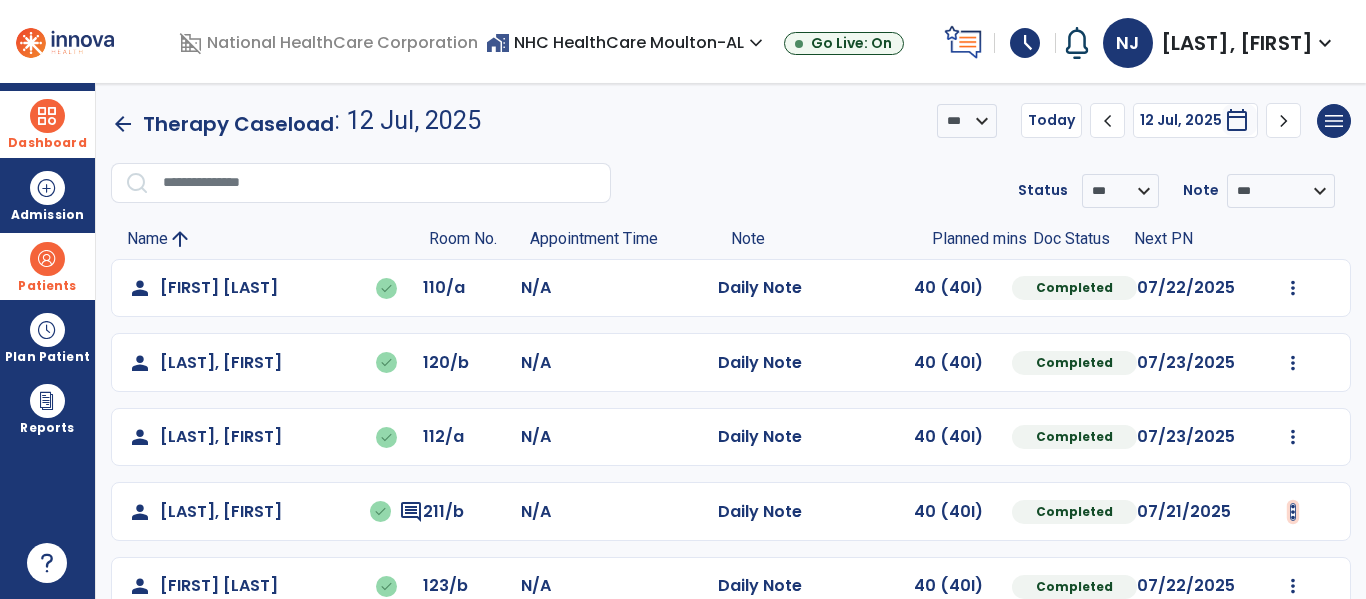 click at bounding box center [1293, 288] 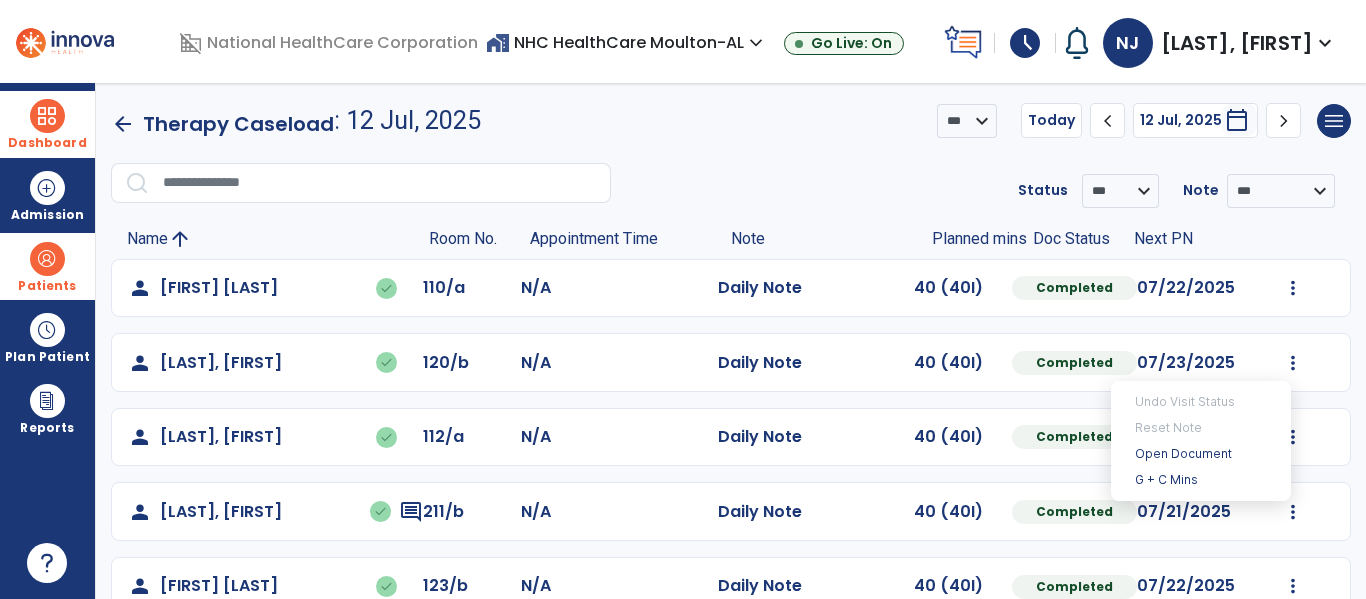 click on "person   [LAST], [FIRST]   done  comment 211/b N/A  Daily Note   40 (40I)  Completed [DATE]" 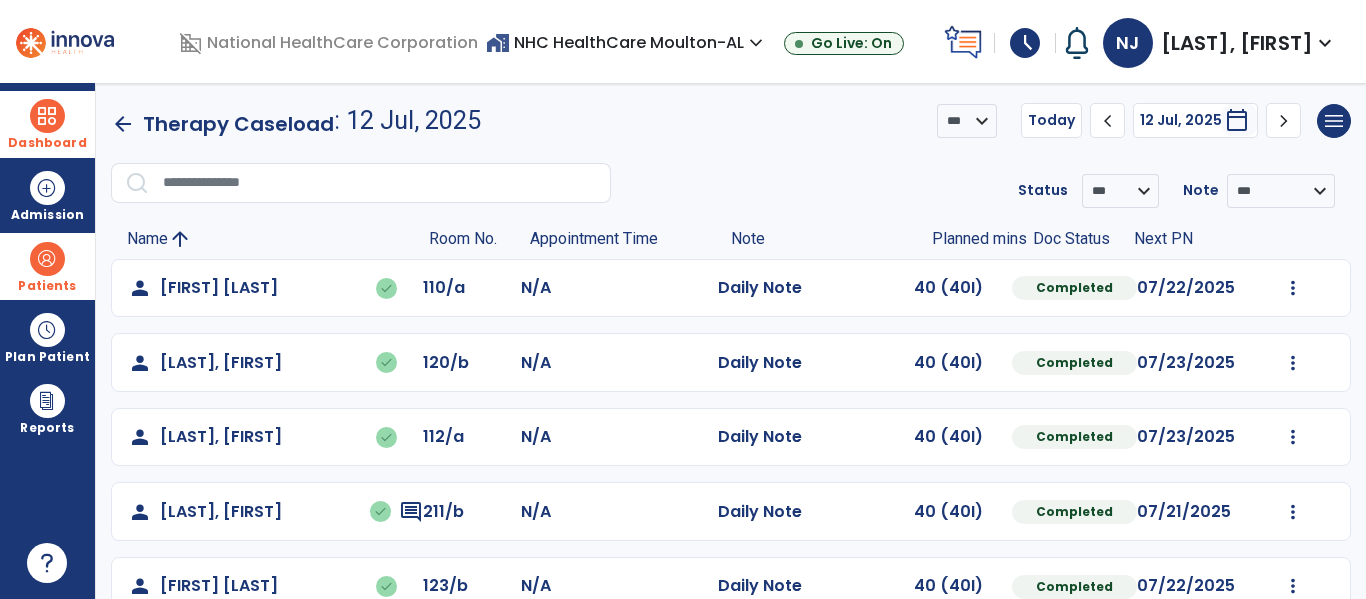 click at bounding box center [47, 259] 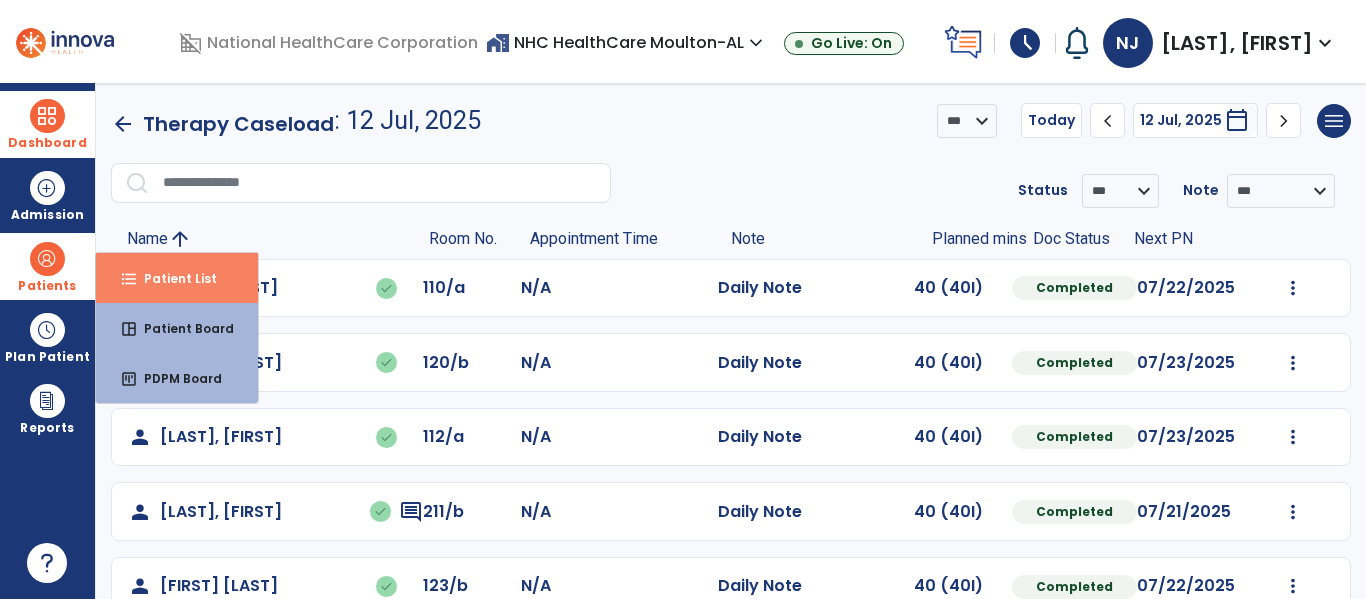 click on "format_list_bulleted" at bounding box center [129, 279] 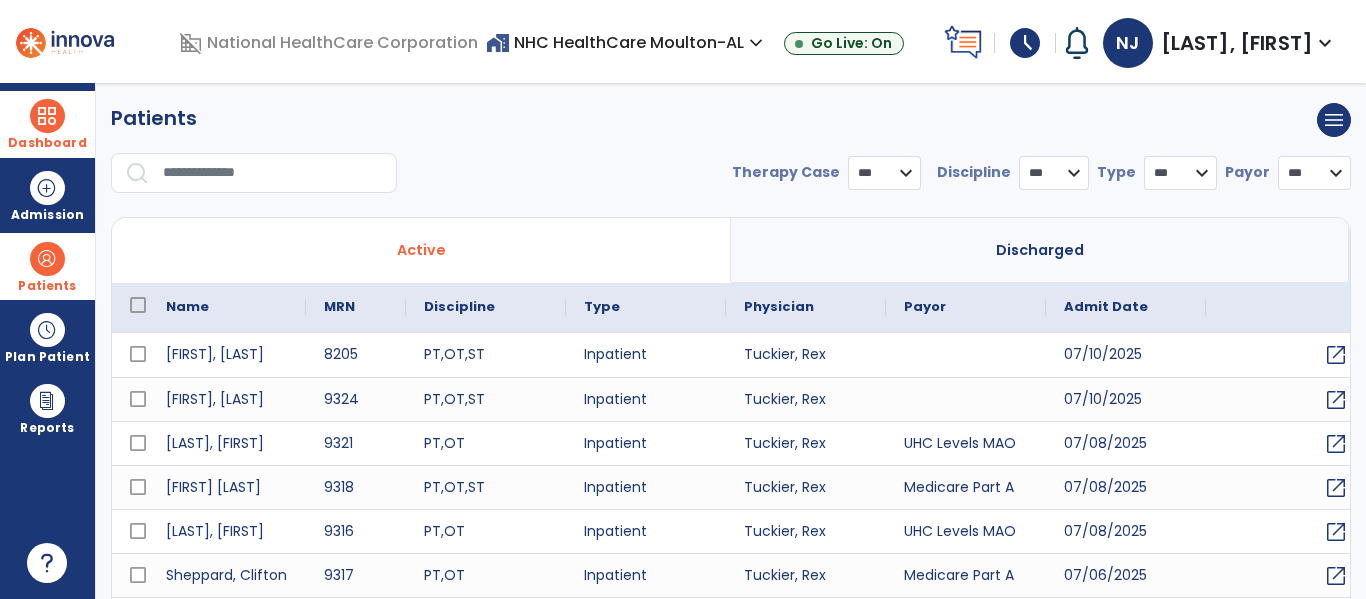 select on "***" 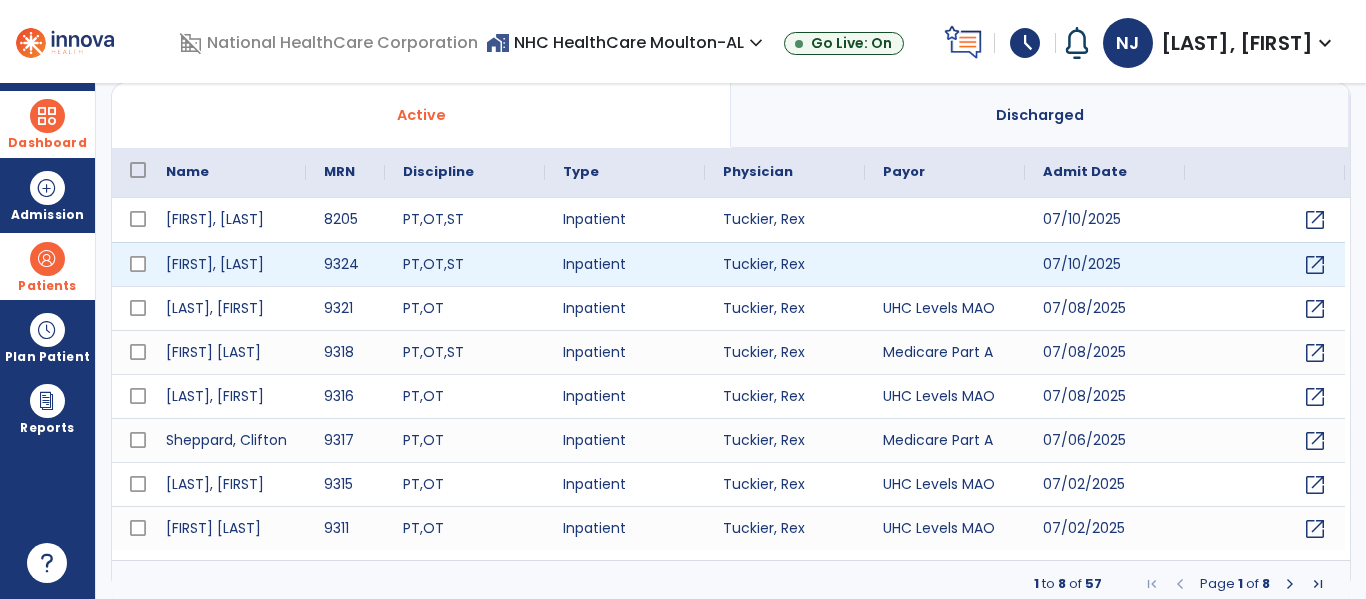 scroll, scrollTop: 144, scrollLeft: 0, axis: vertical 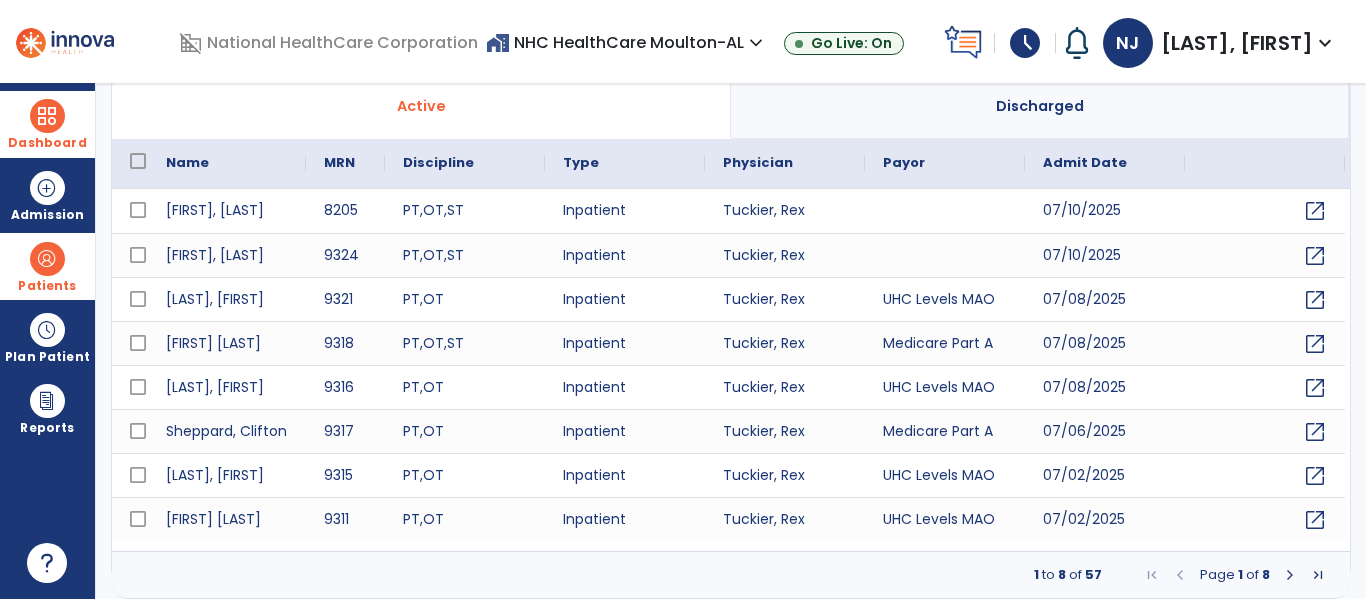 click at bounding box center [1290, 575] 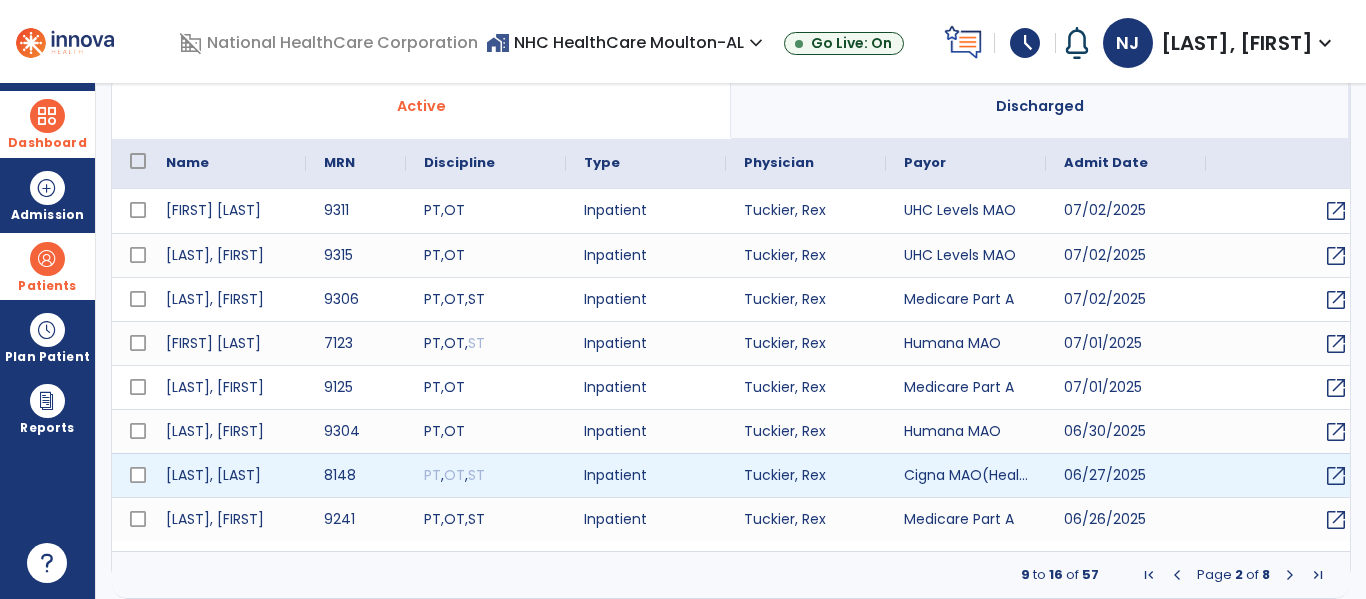 scroll, scrollTop: 0, scrollLeft: 0, axis: both 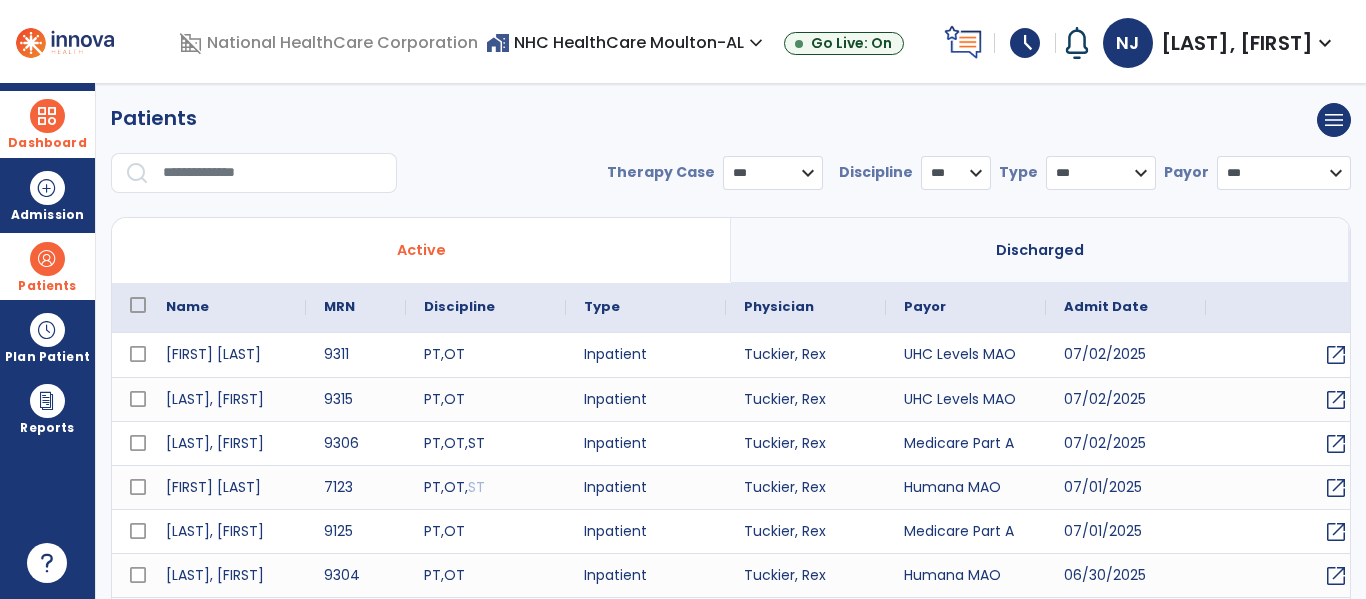 click at bounding box center (273, 173) 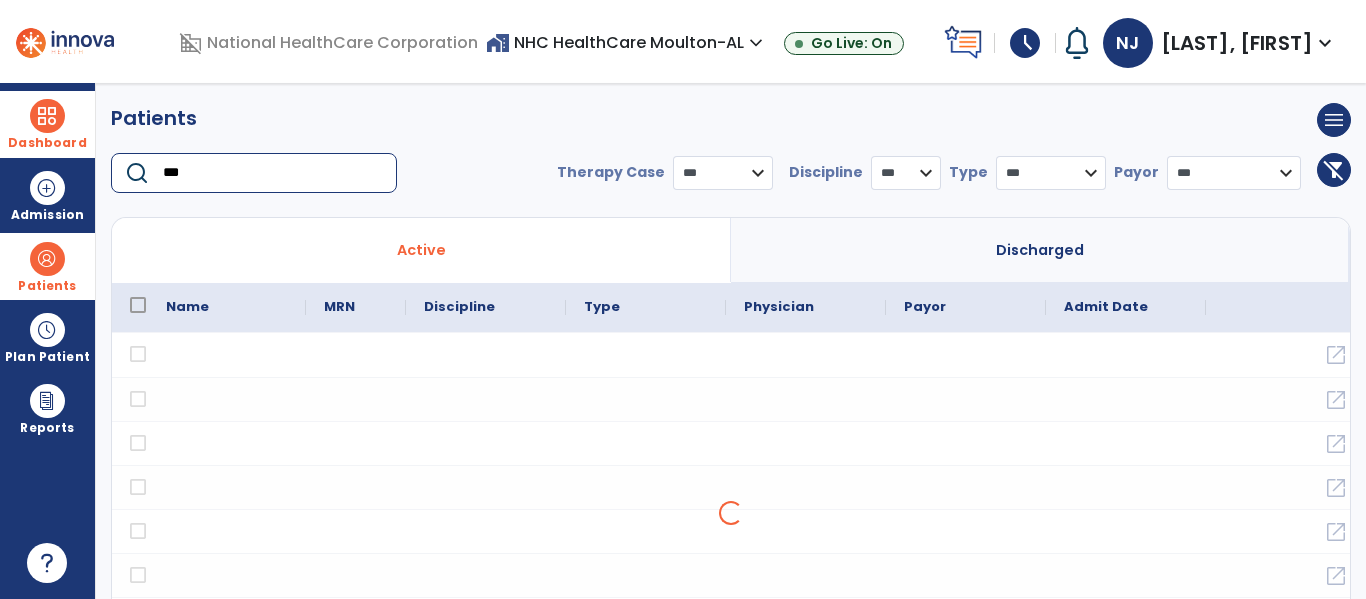 type on "***" 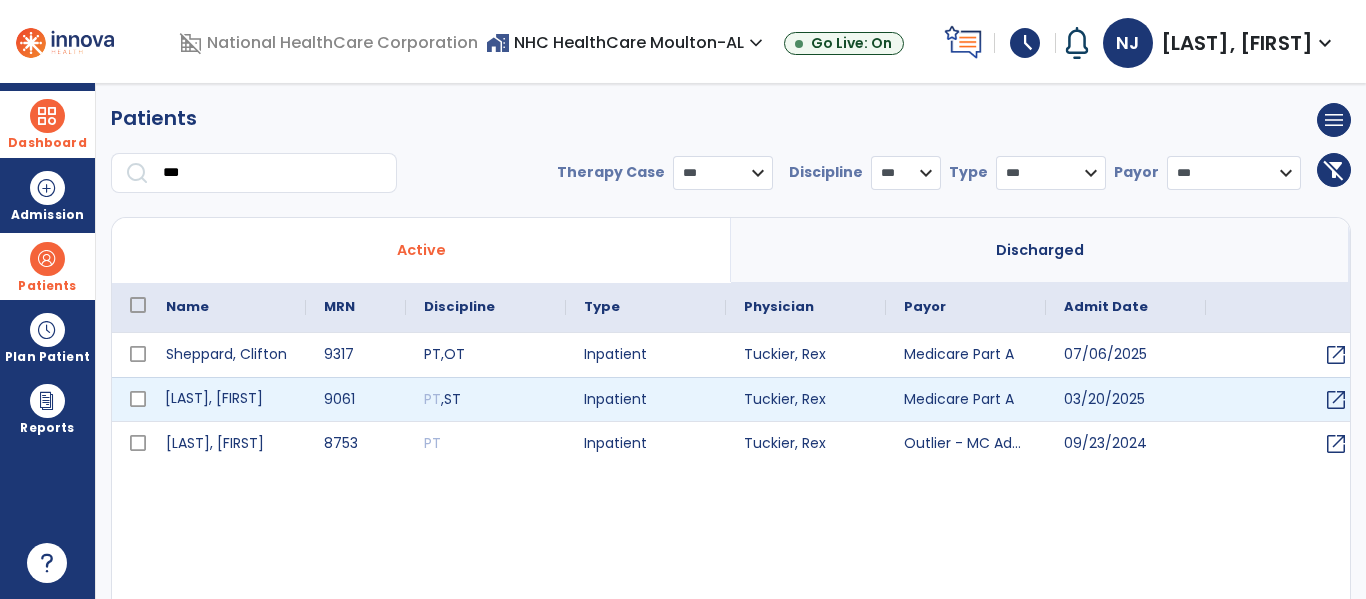 click on "[LAST], [FIRST]" at bounding box center [227, 399] 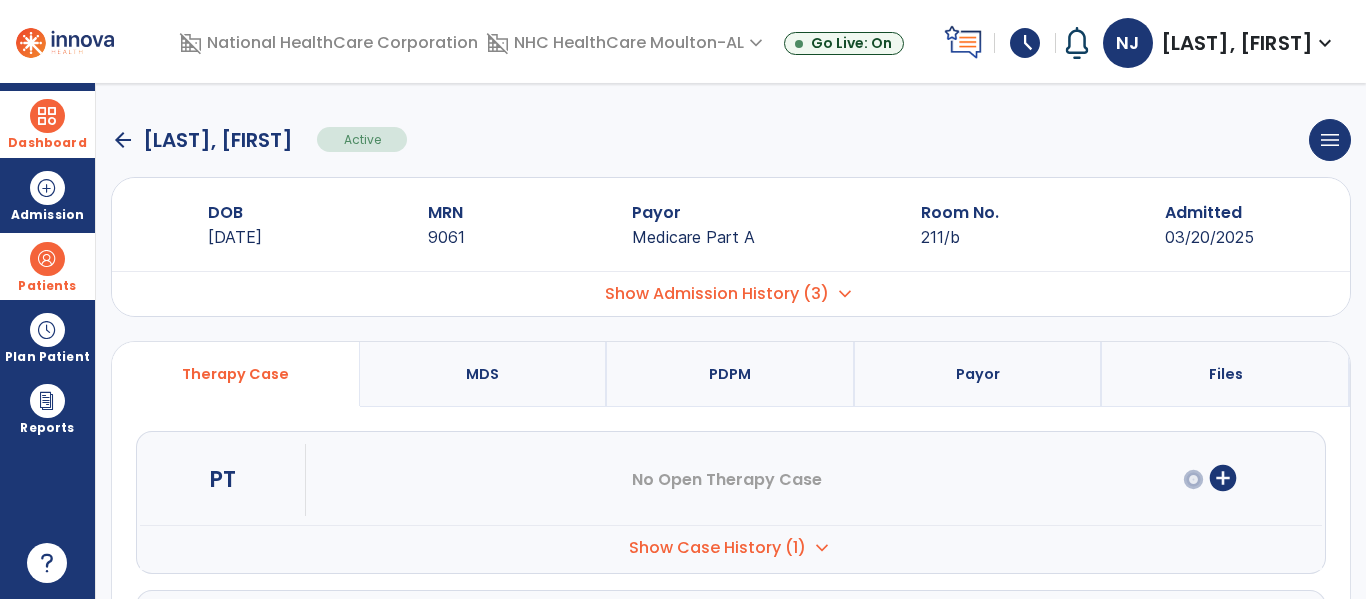 scroll, scrollTop: 252, scrollLeft: 0, axis: vertical 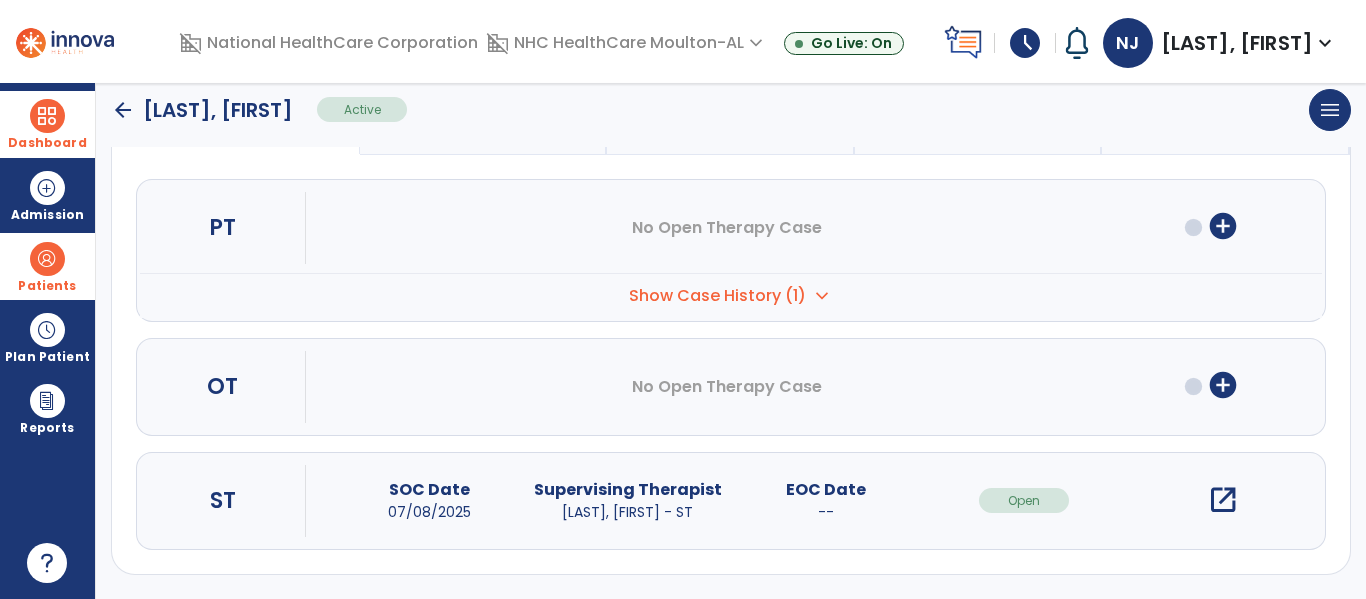 click on "open_in_new" at bounding box center [1223, 500] 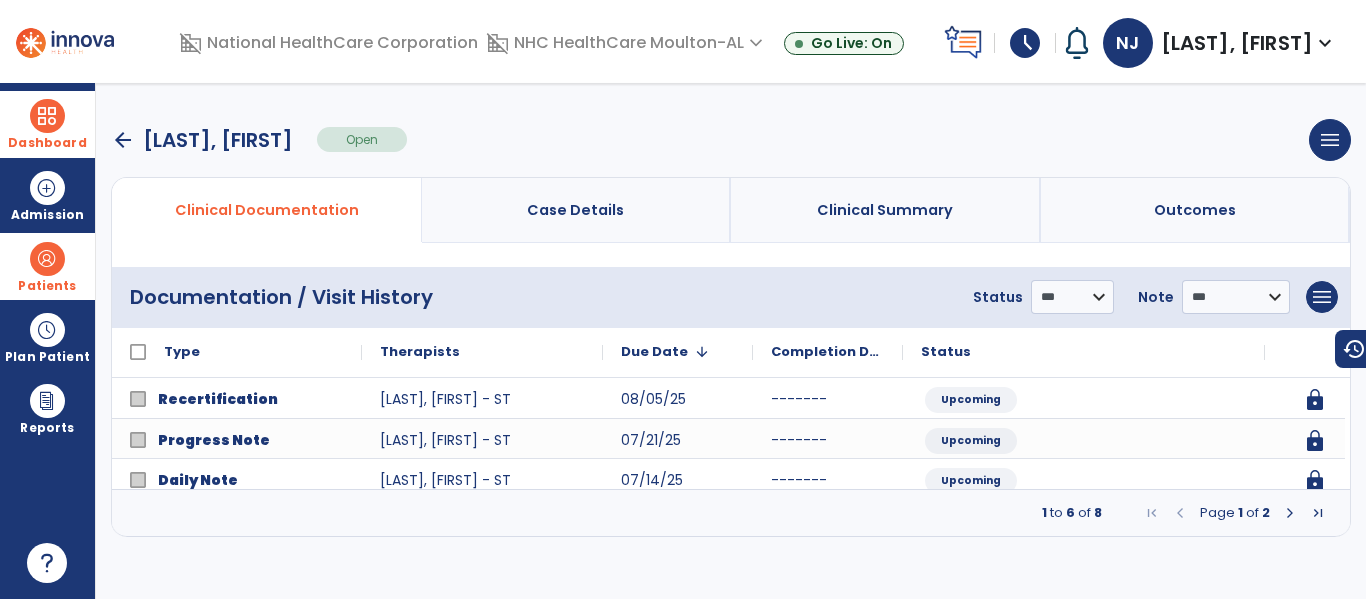 scroll, scrollTop: 0, scrollLeft: 0, axis: both 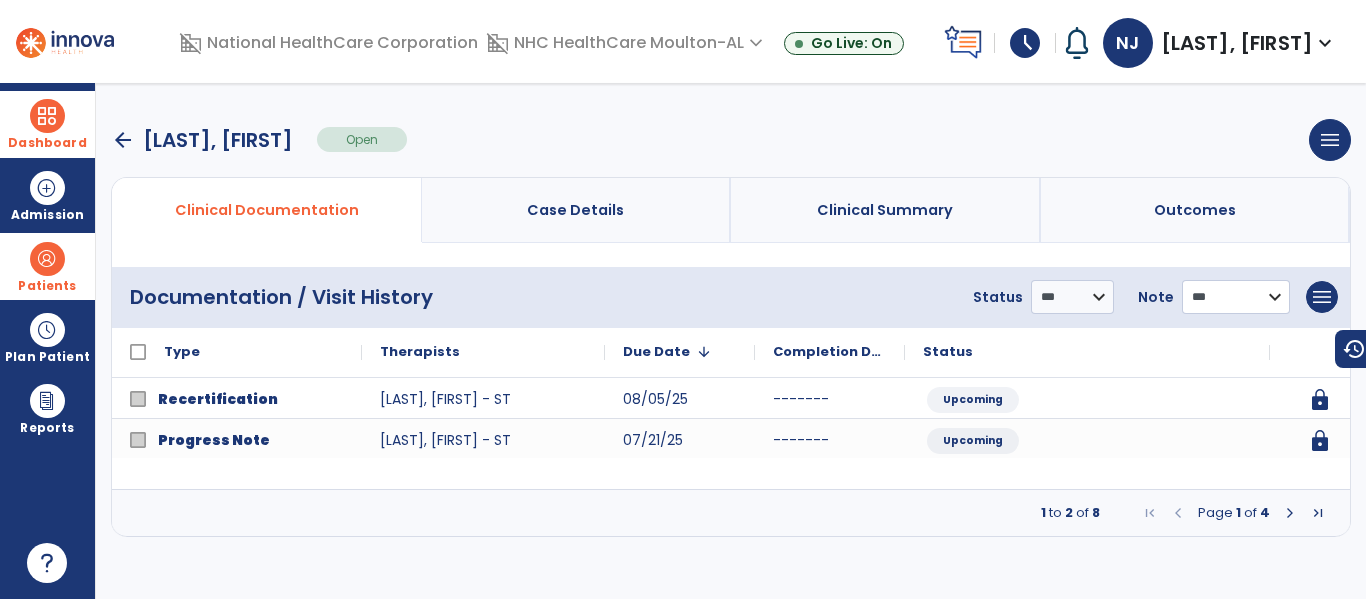 click on "**********" at bounding box center (1072, 297) 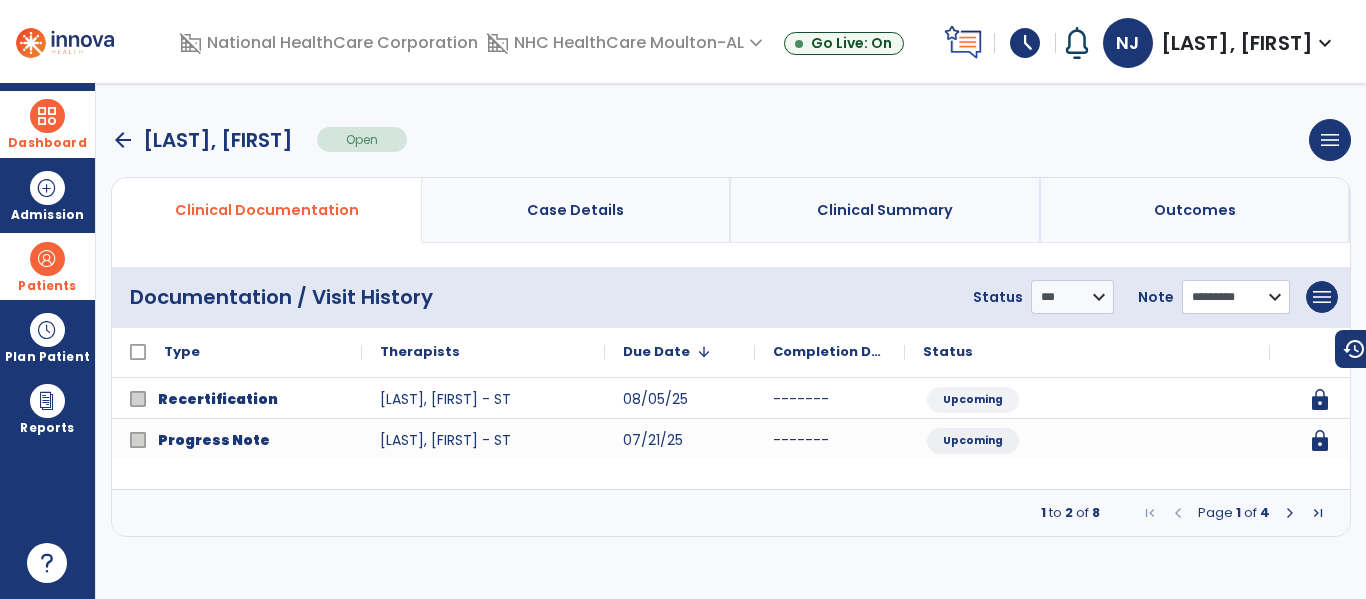 click on "**********" at bounding box center [1072, 297] 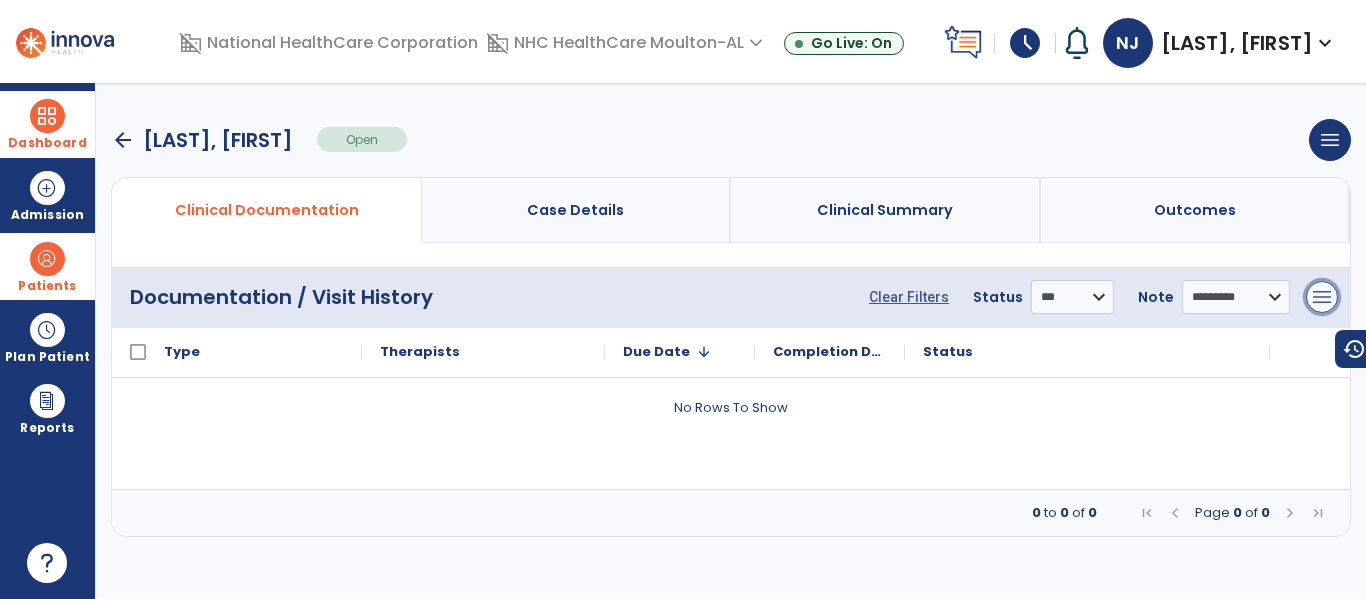 click on "menu" at bounding box center (1322, 297) 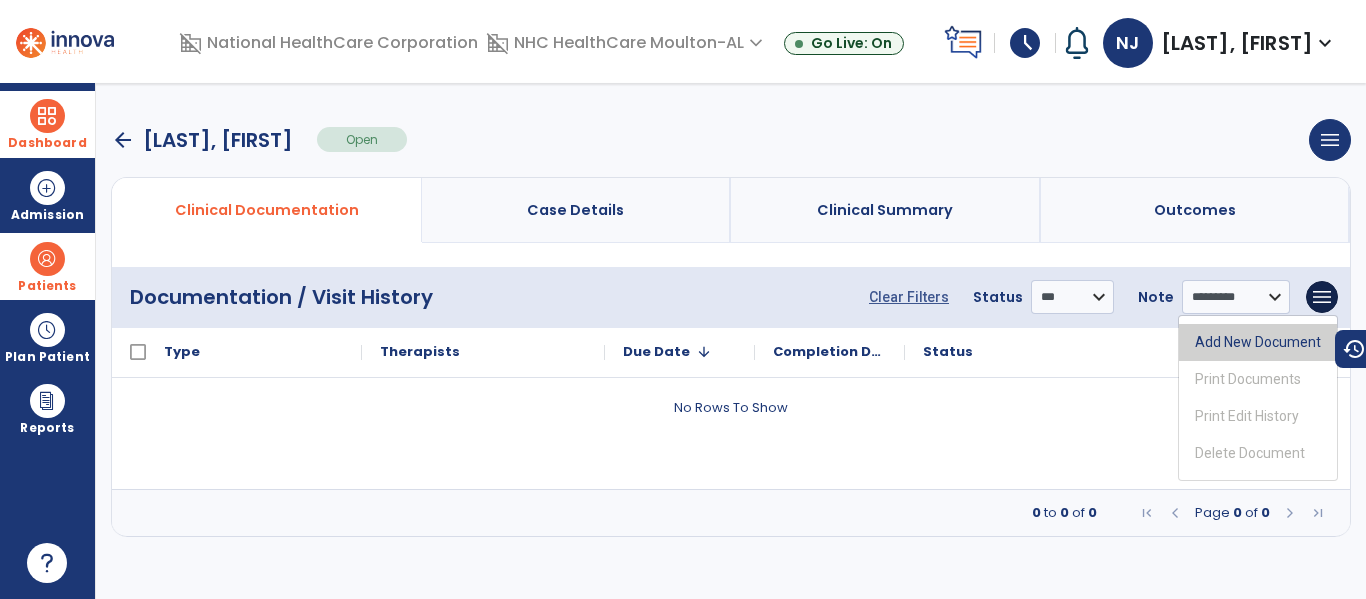 click on "Add New Document" at bounding box center (1258, 342) 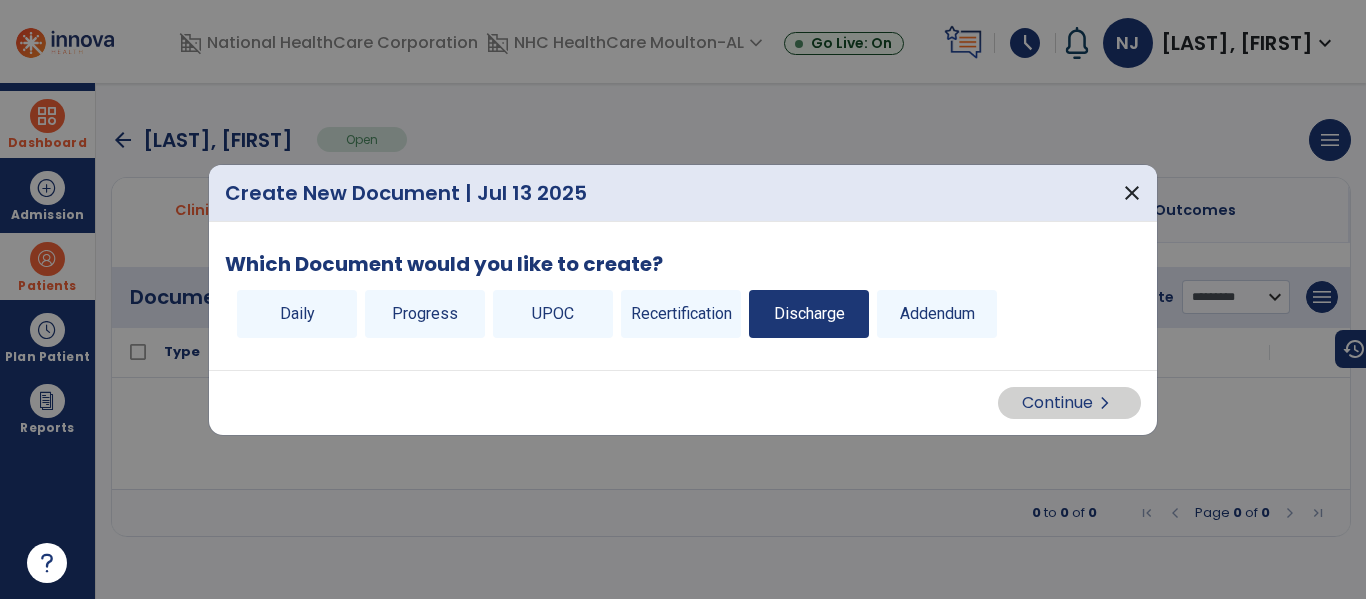 click on "Discharge" at bounding box center [809, 314] 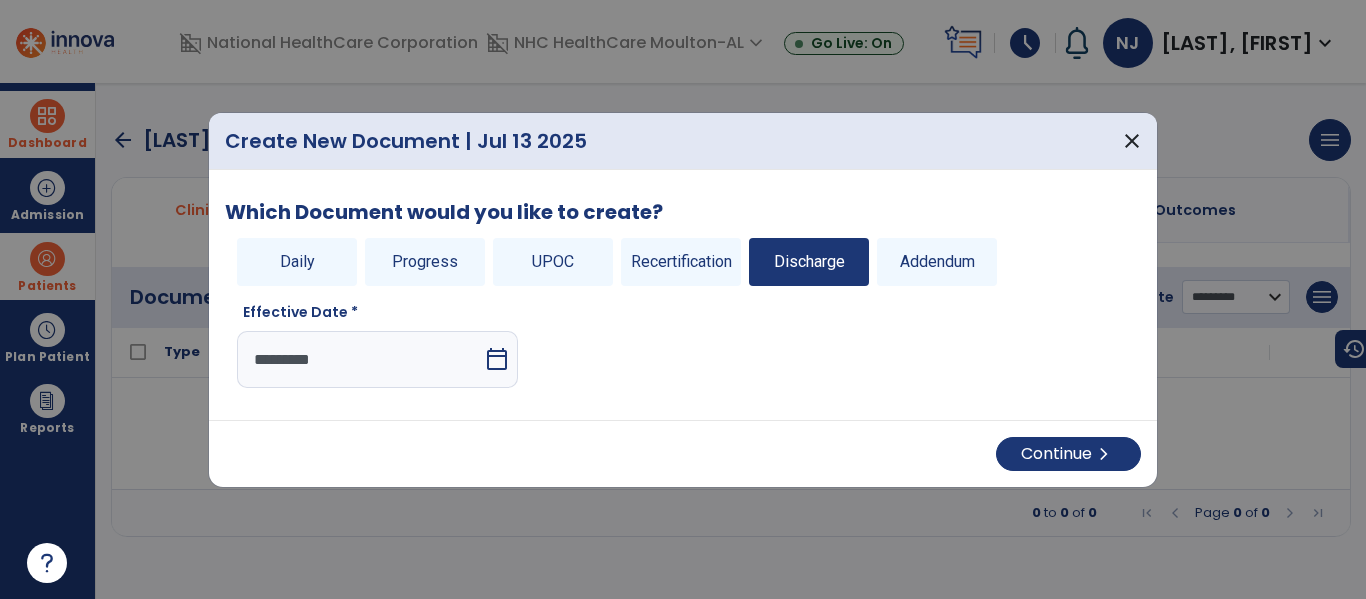 click on "calendar_today" at bounding box center (497, 359) 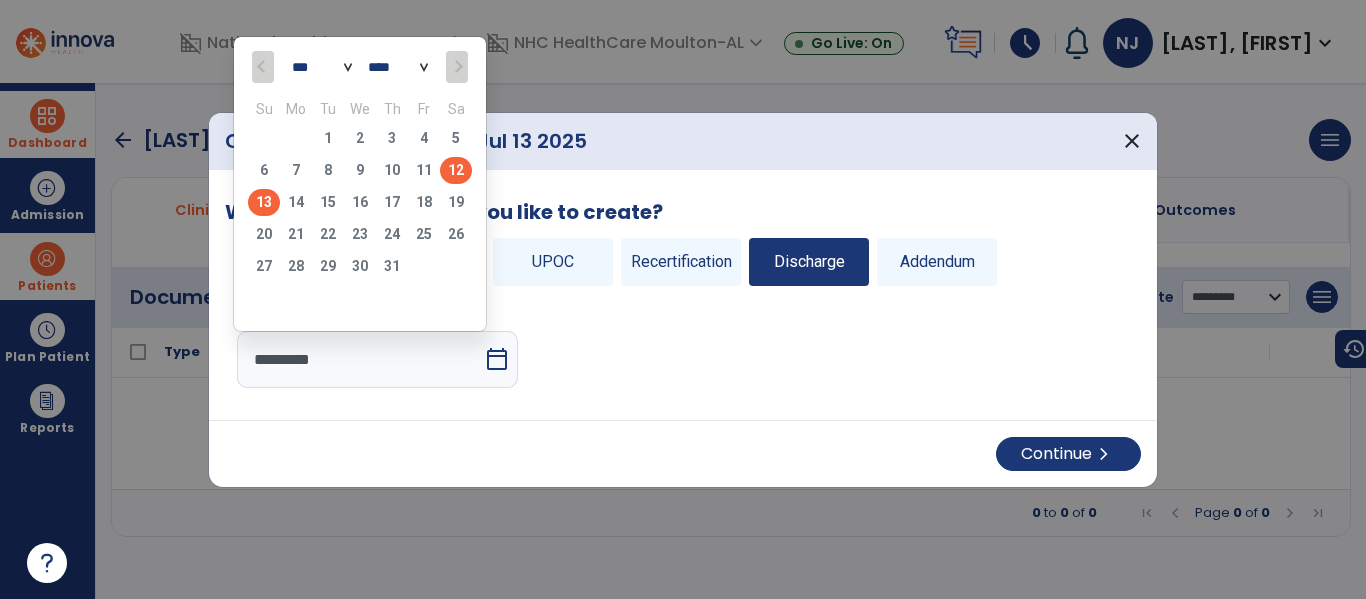click on "12" 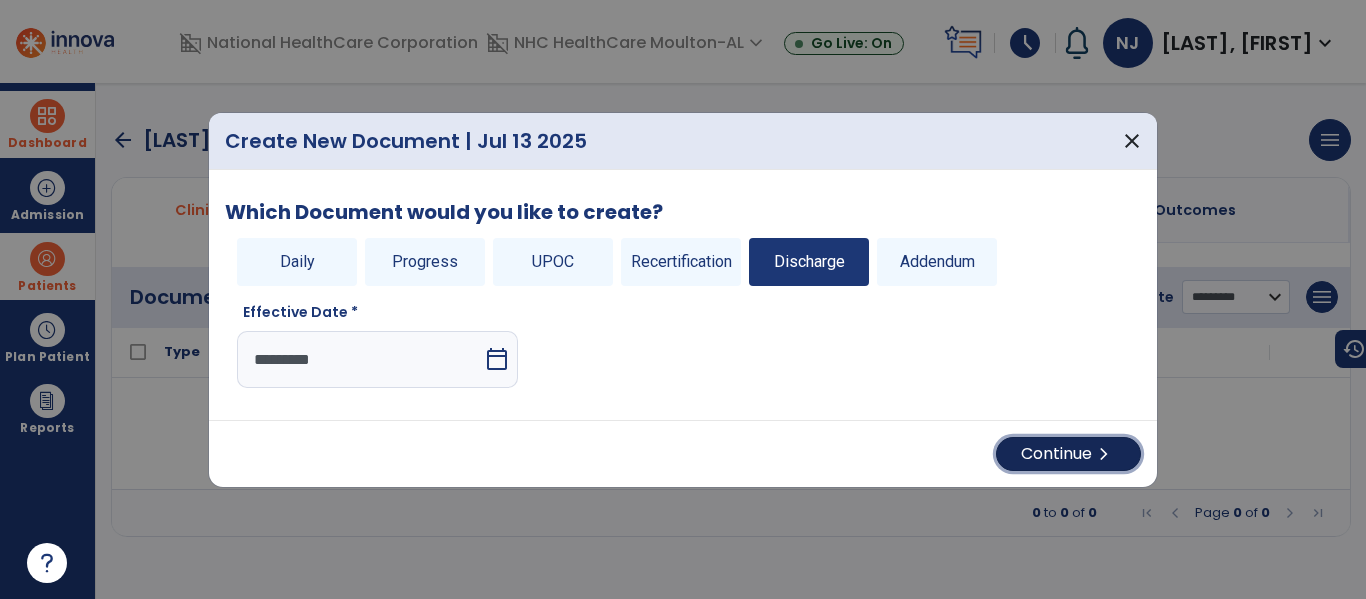 click on "Continue   chevron_right" at bounding box center [1068, 454] 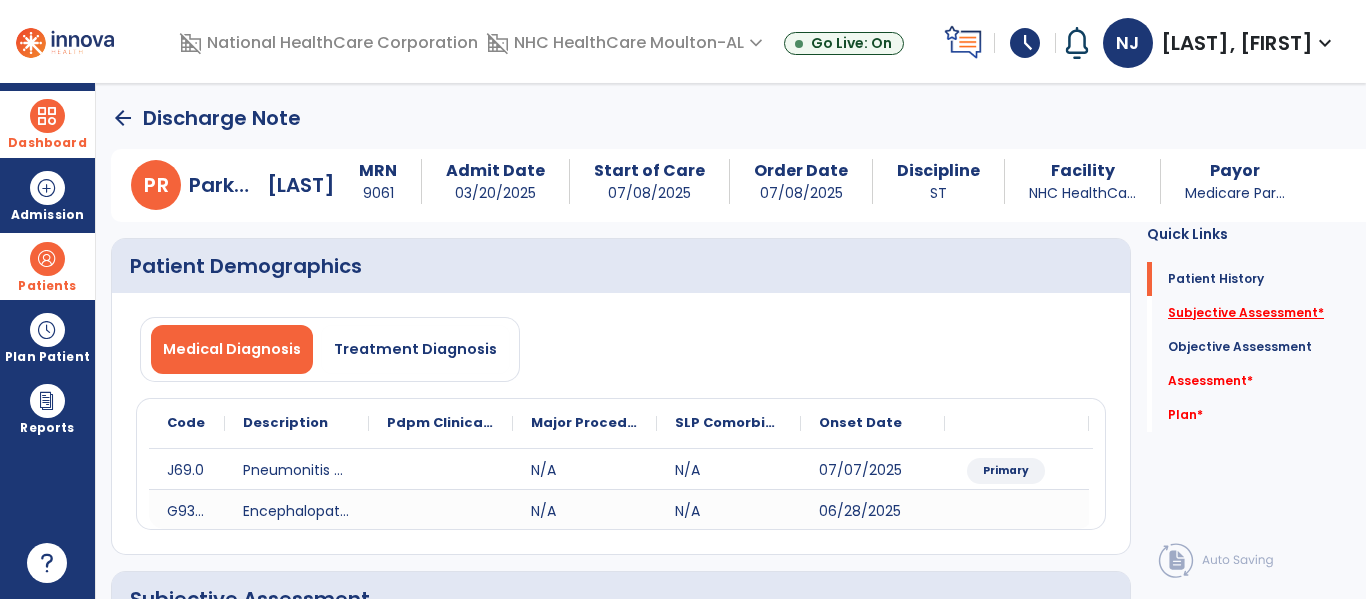 click on "Subjective Assessment   *" 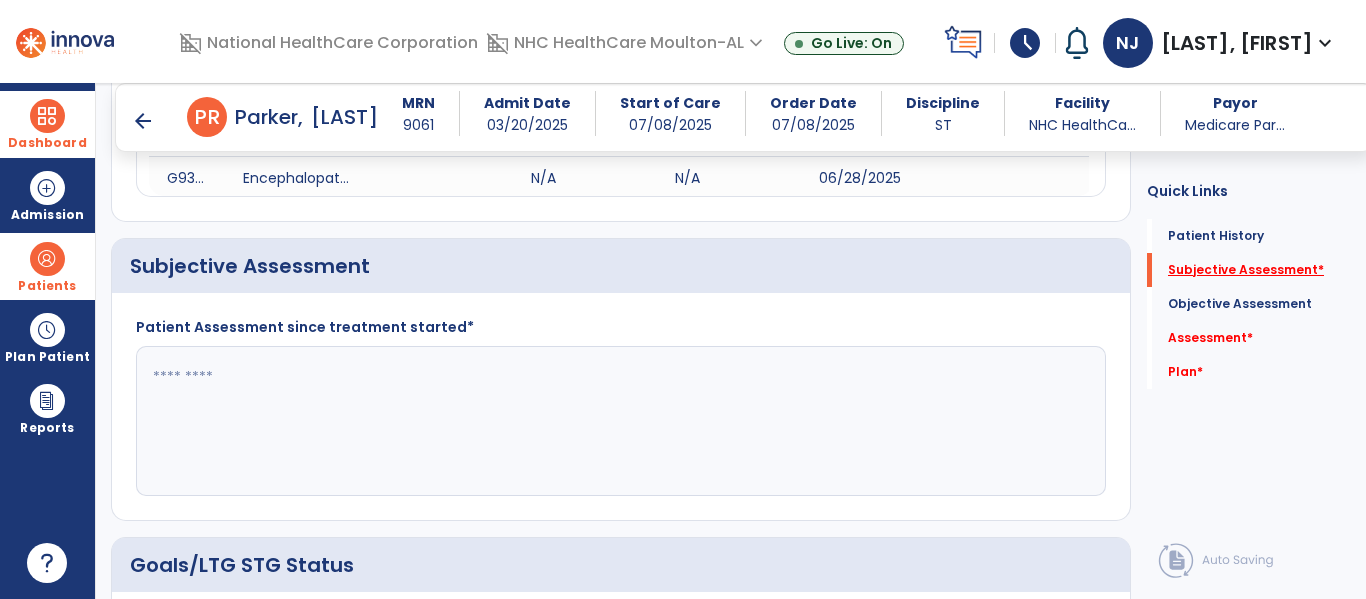 scroll, scrollTop: 371, scrollLeft: 0, axis: vertical 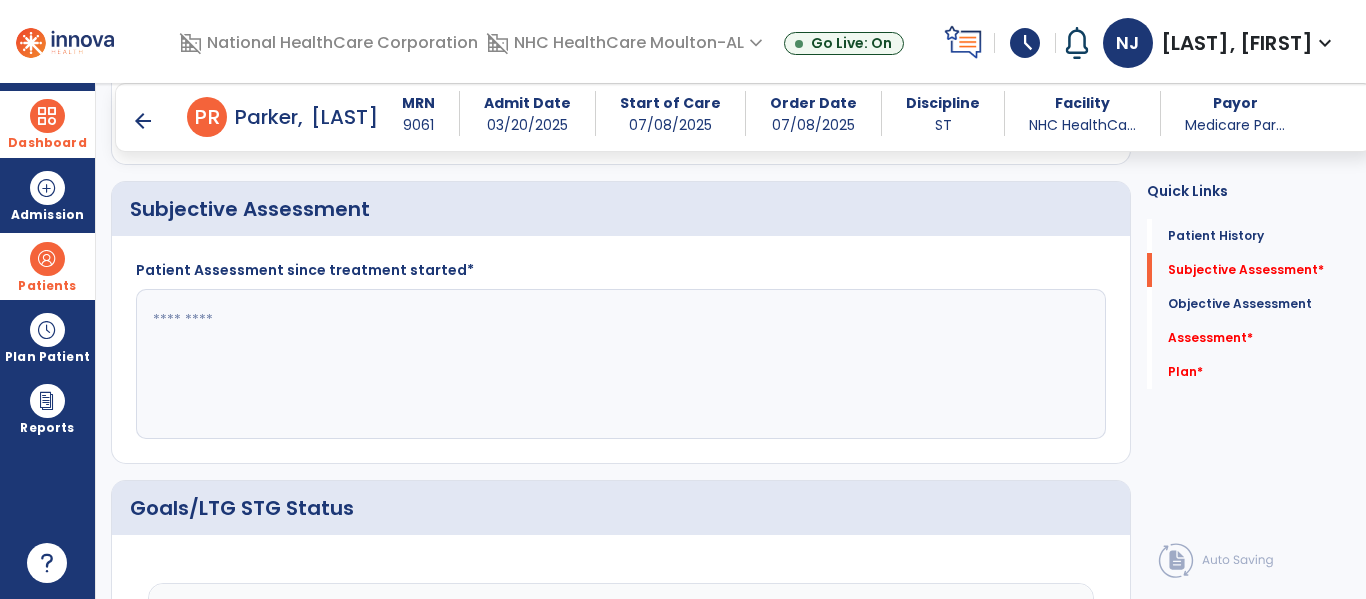 click 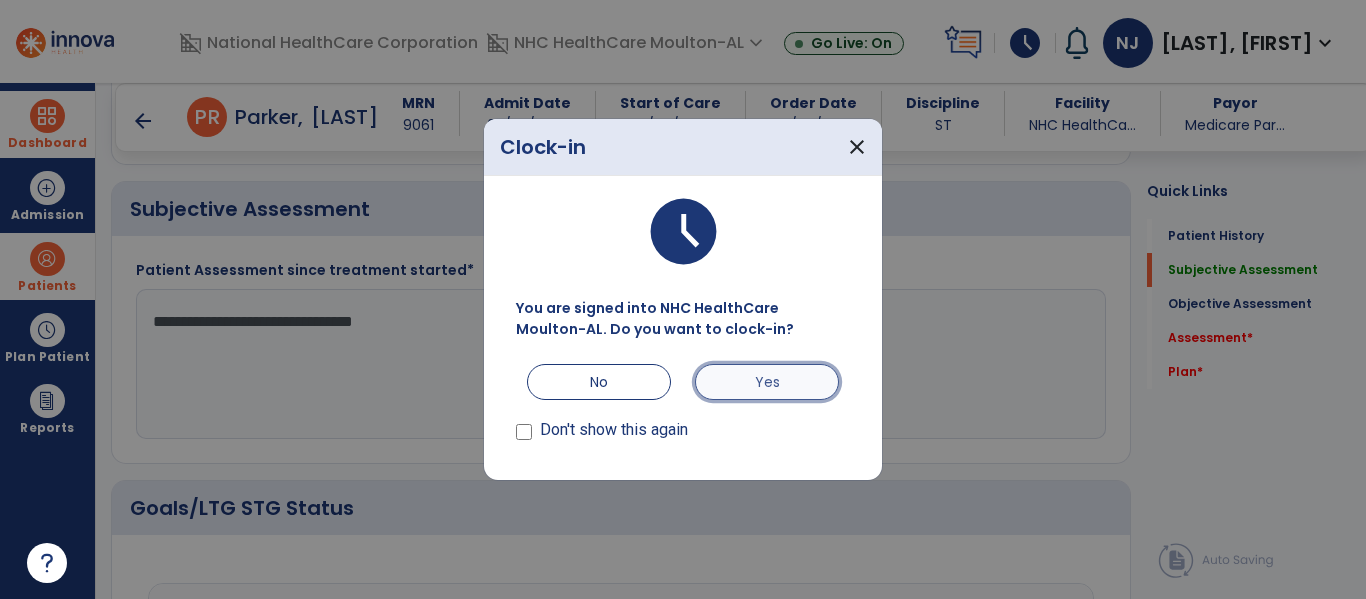 click on "Yes" at bounding box center (767, 382) 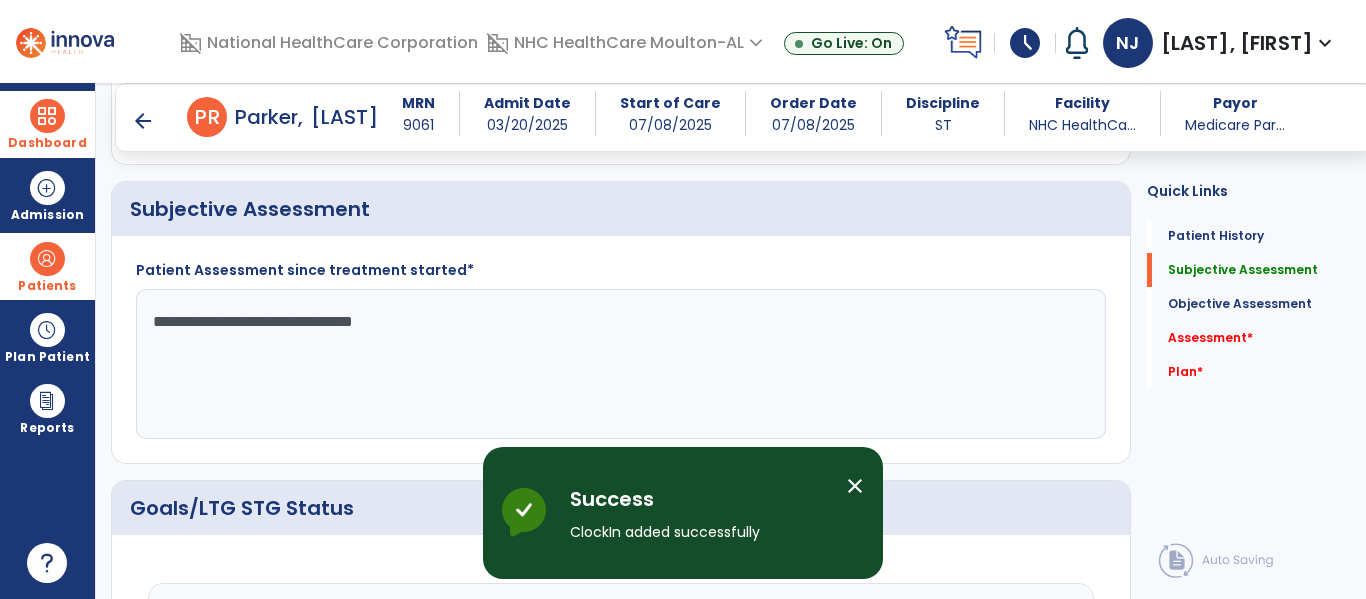 click on "**********" 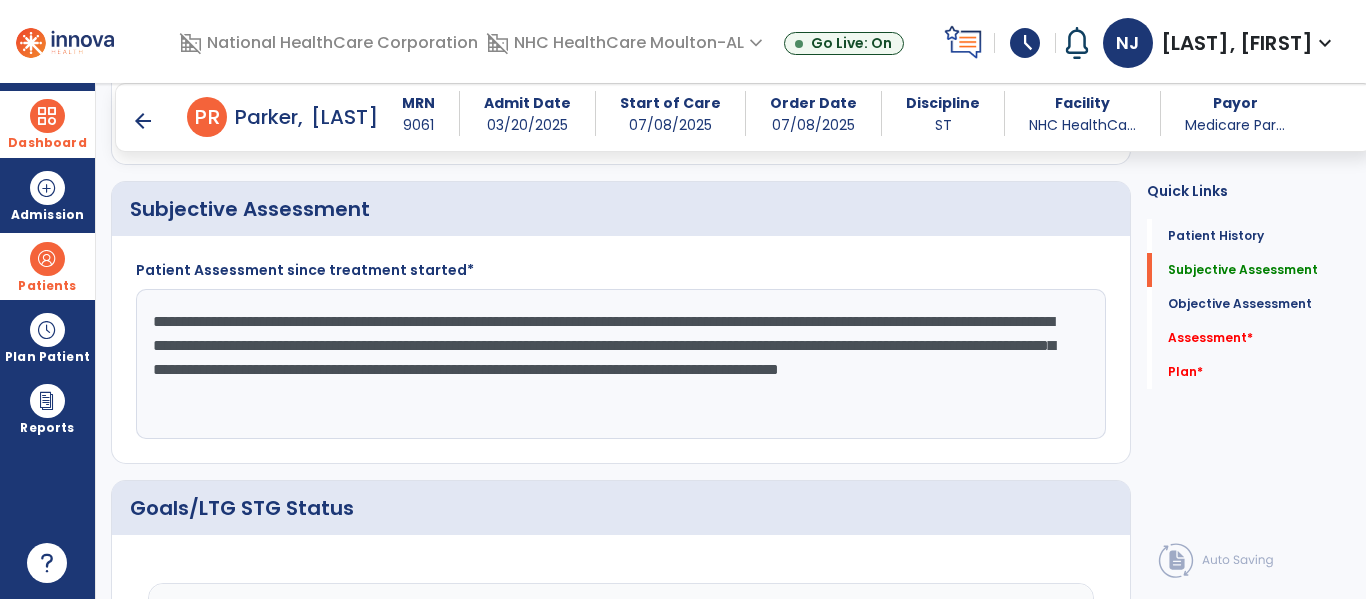 click on "**********" 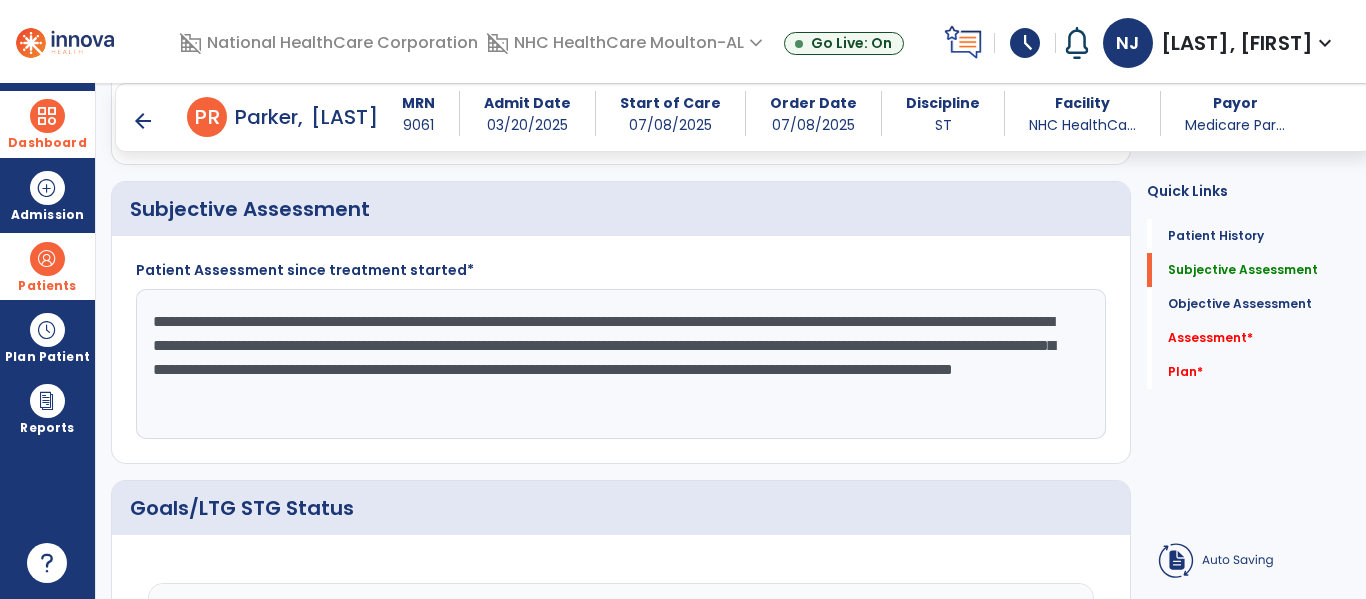 drag, startPoint x: 268, startPoint y: 395, endPoint x: 337, endPoint y: 437, distance: 80.77747 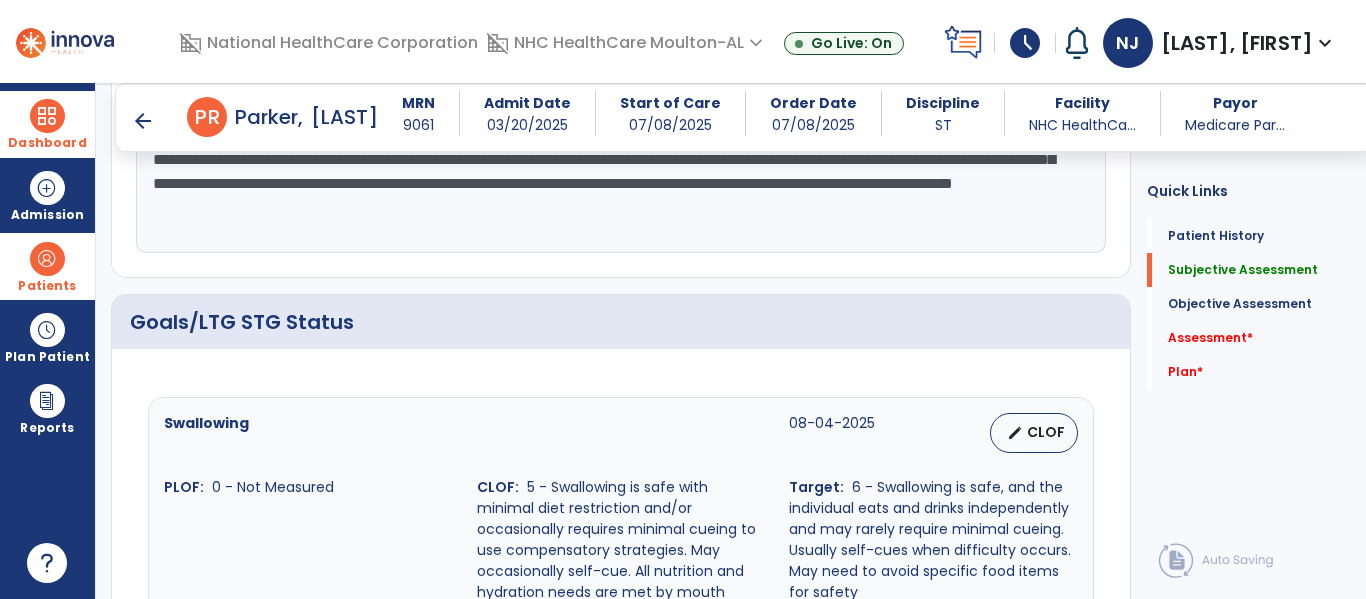 scroll, scrollTop: 582, scrollLeft: 0, axis: vertical 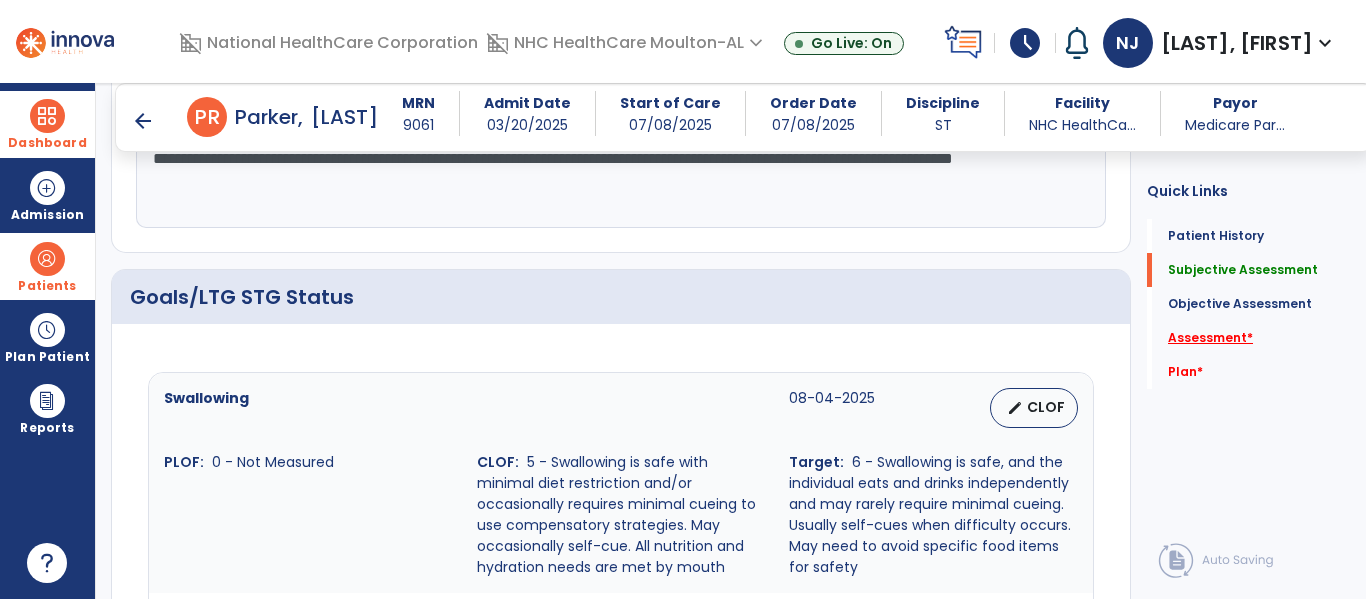 type on "**********" 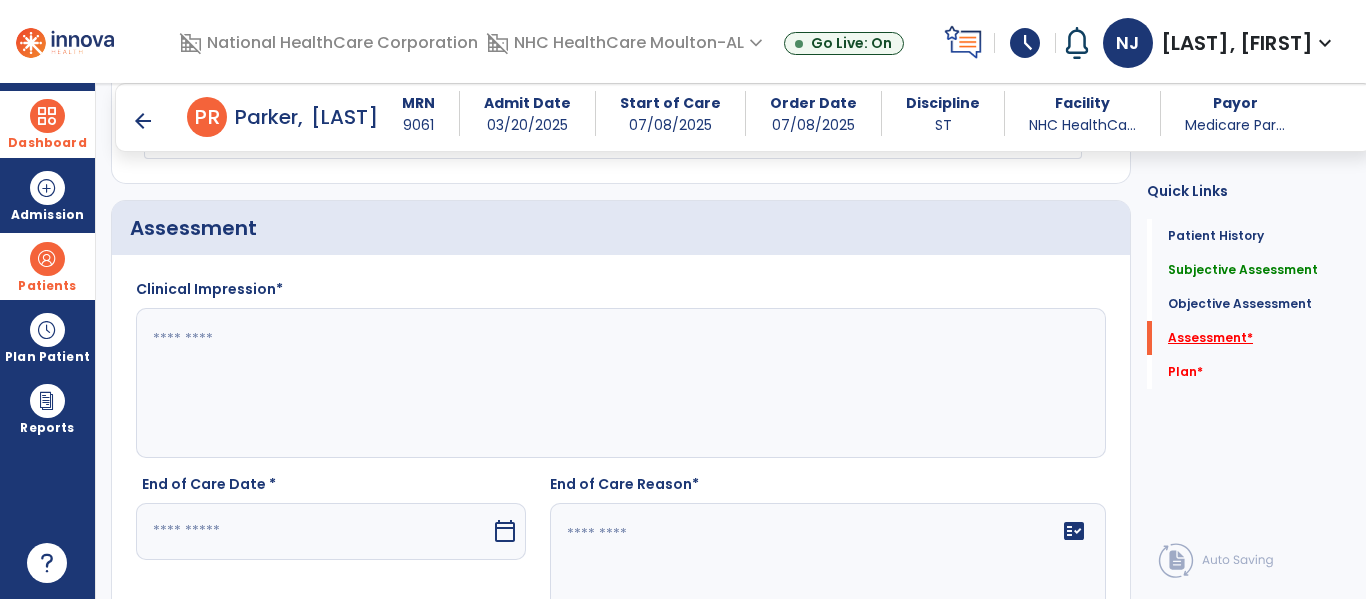scroll, scrollTop: 1802, scrollLeft: 0, axis: vertical 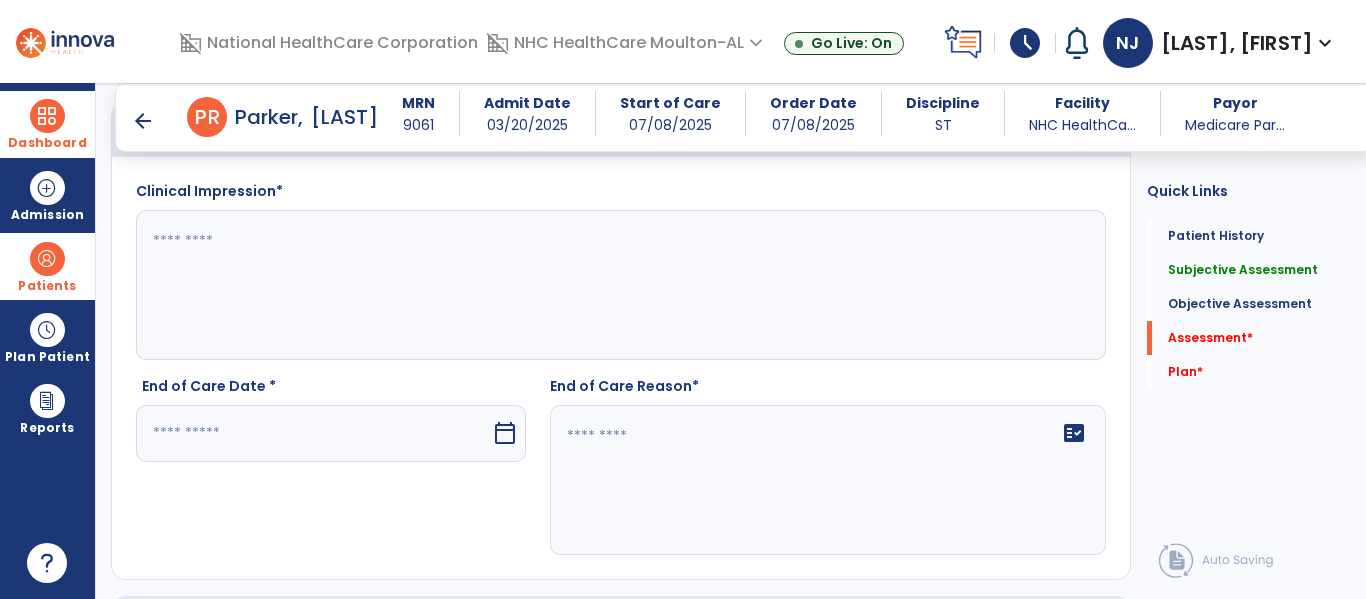 click 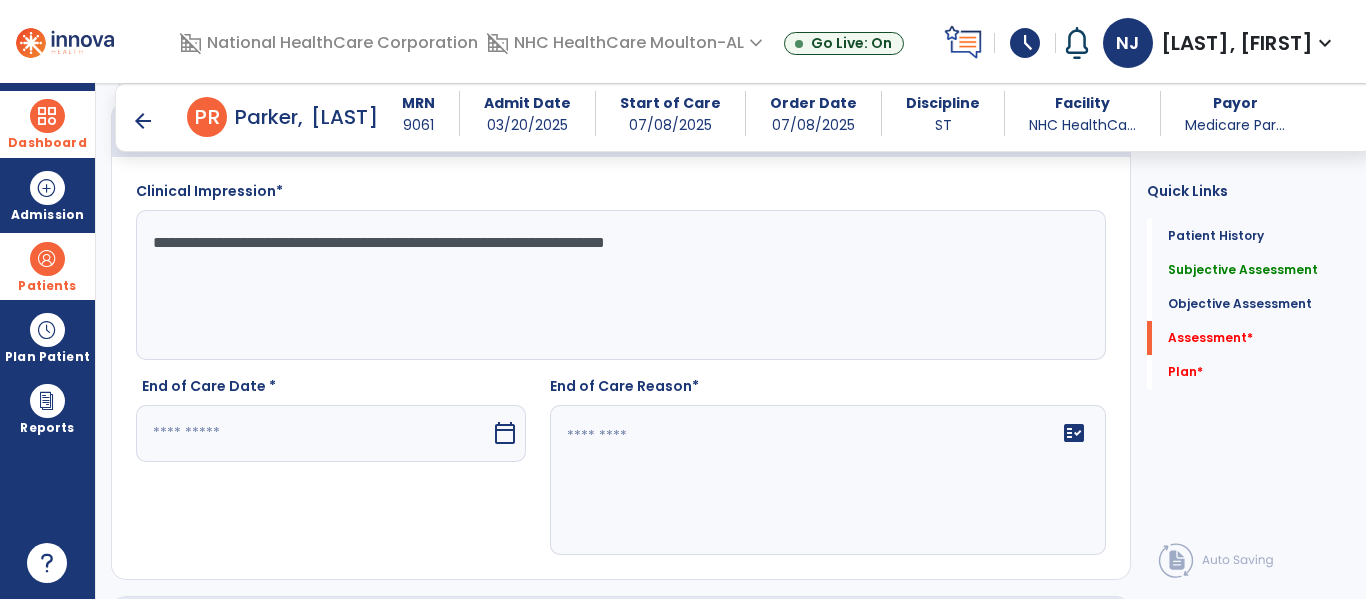 click on "**********" 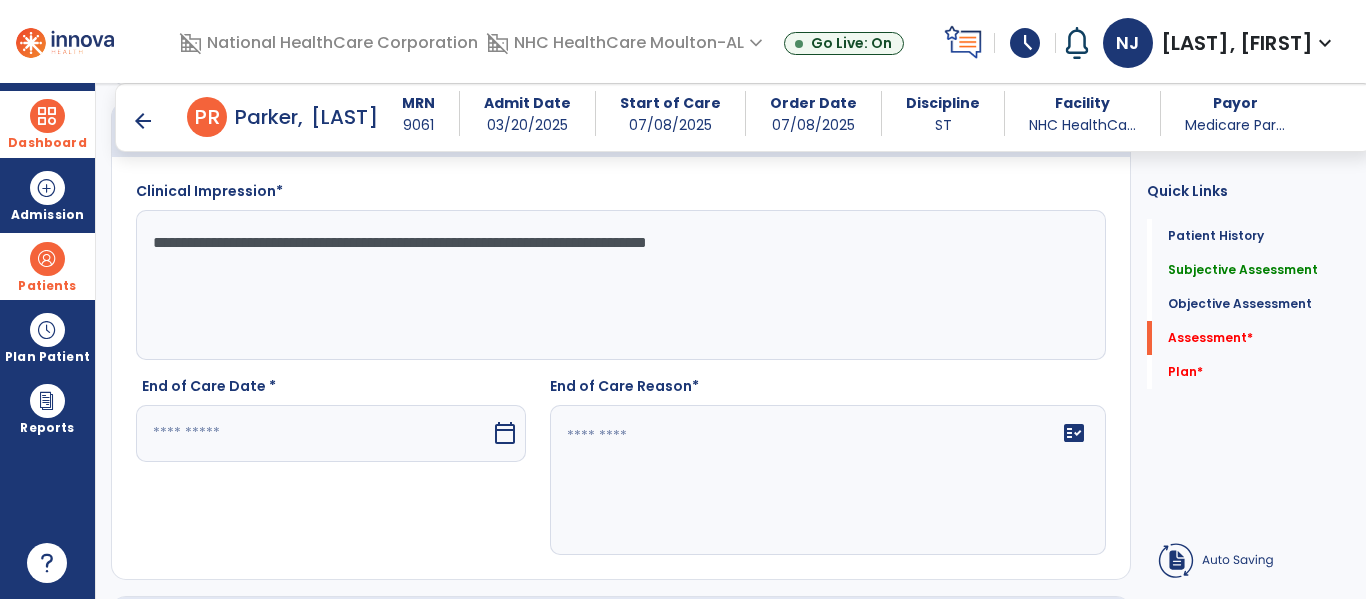 click on "**********" 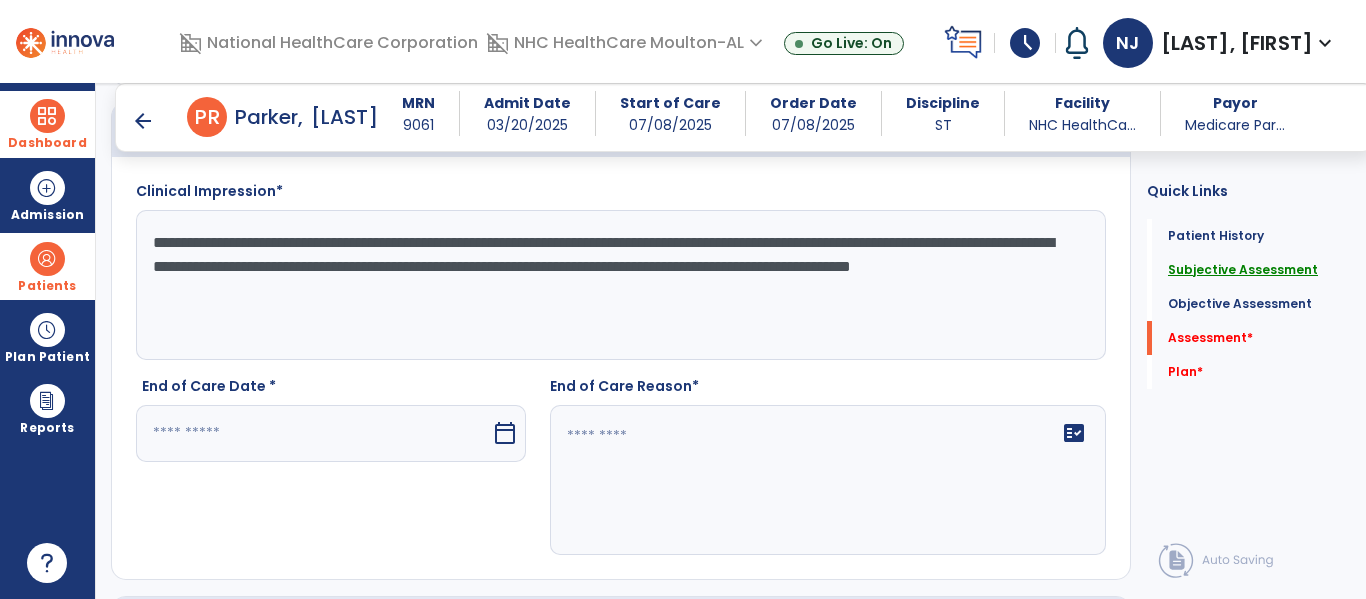 click on "Subjective Assessment" 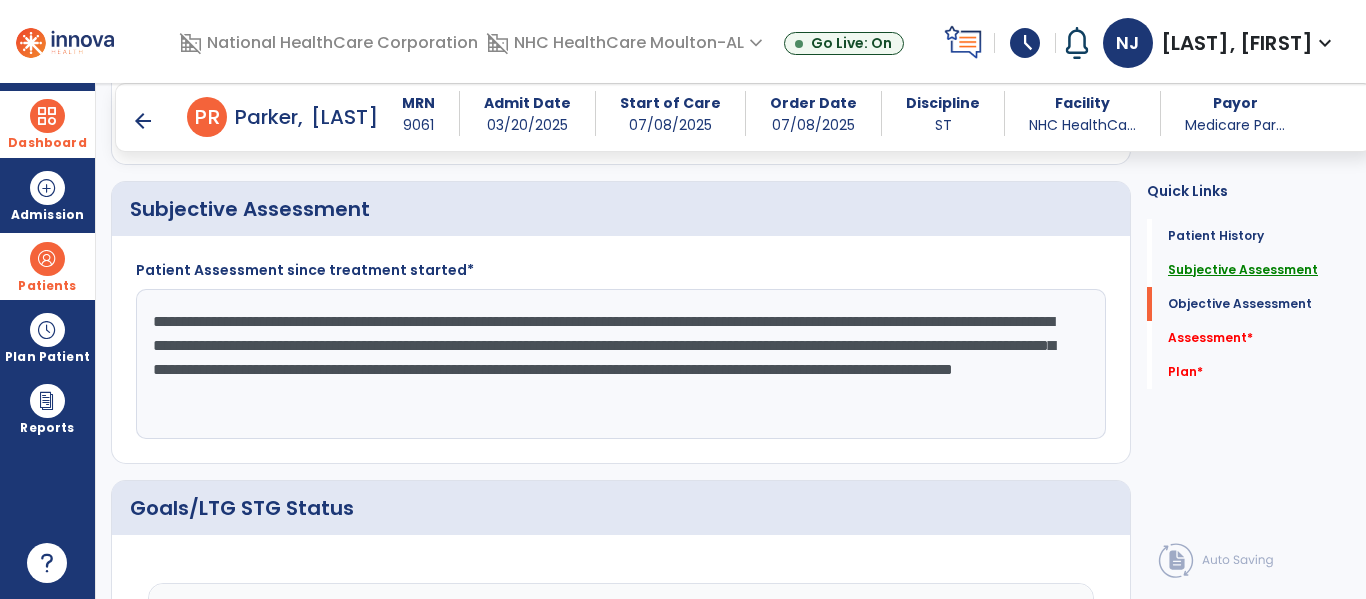 scroll, scrollTop: 352, scrollLeft: 0, axis: vertical 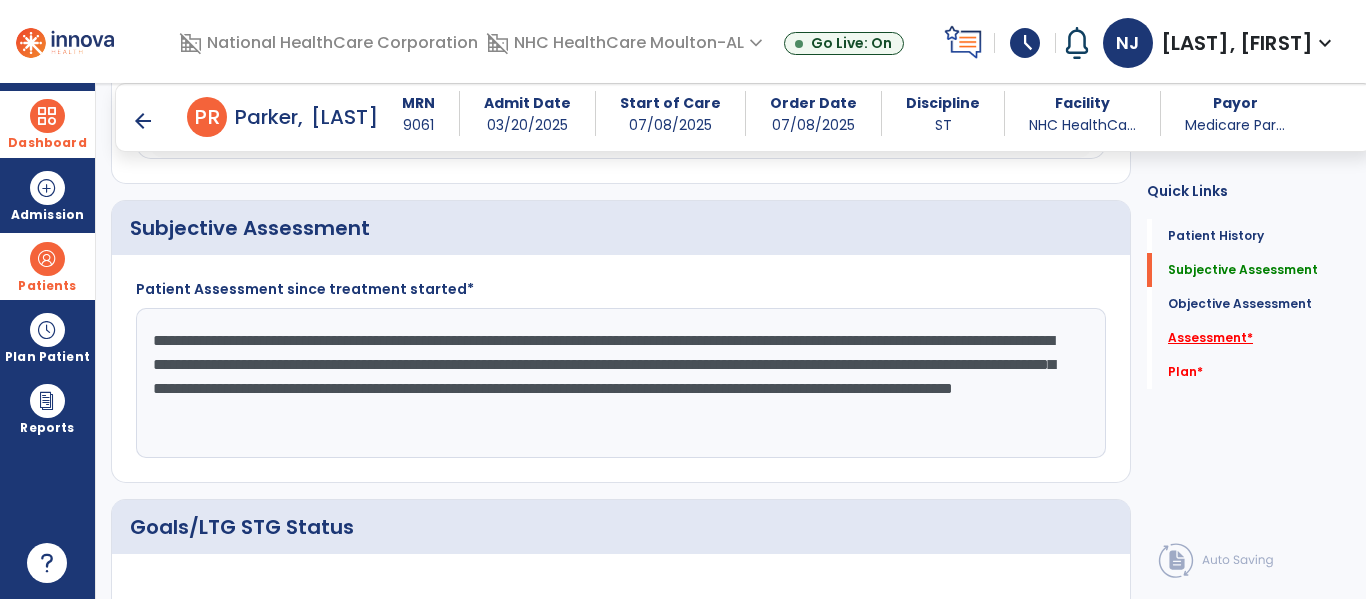click on "Assessment   *" 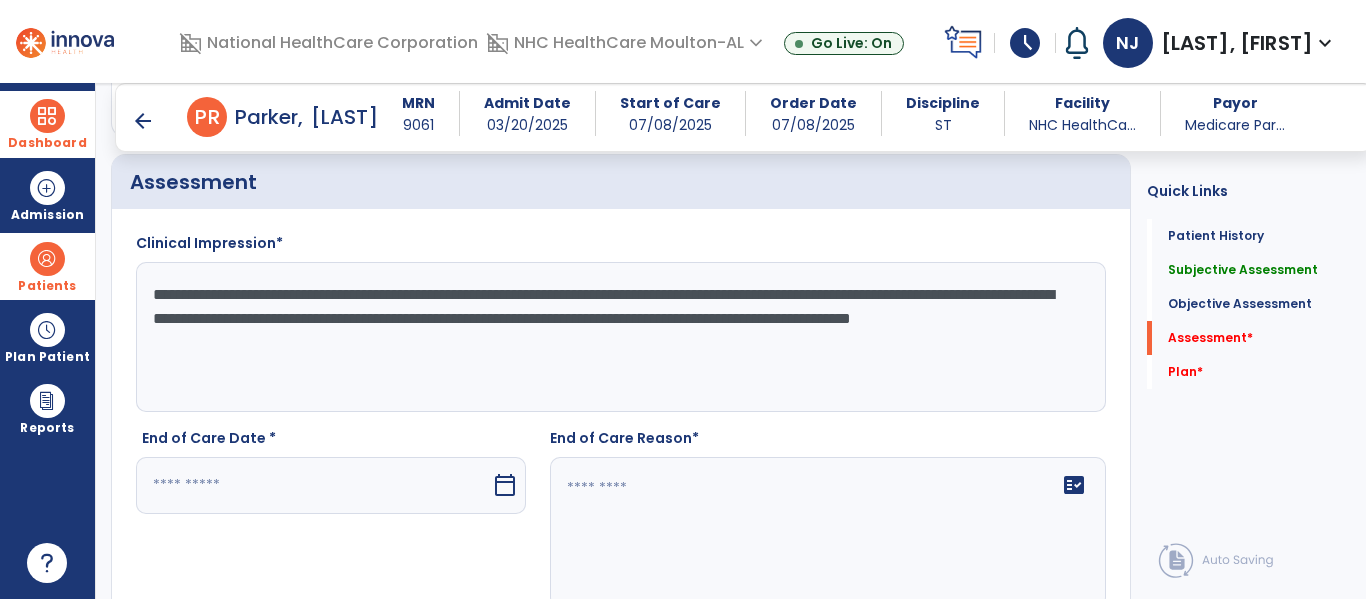 scroll, scrollTop: 1802, scrollLeft: 0, axis: vertical 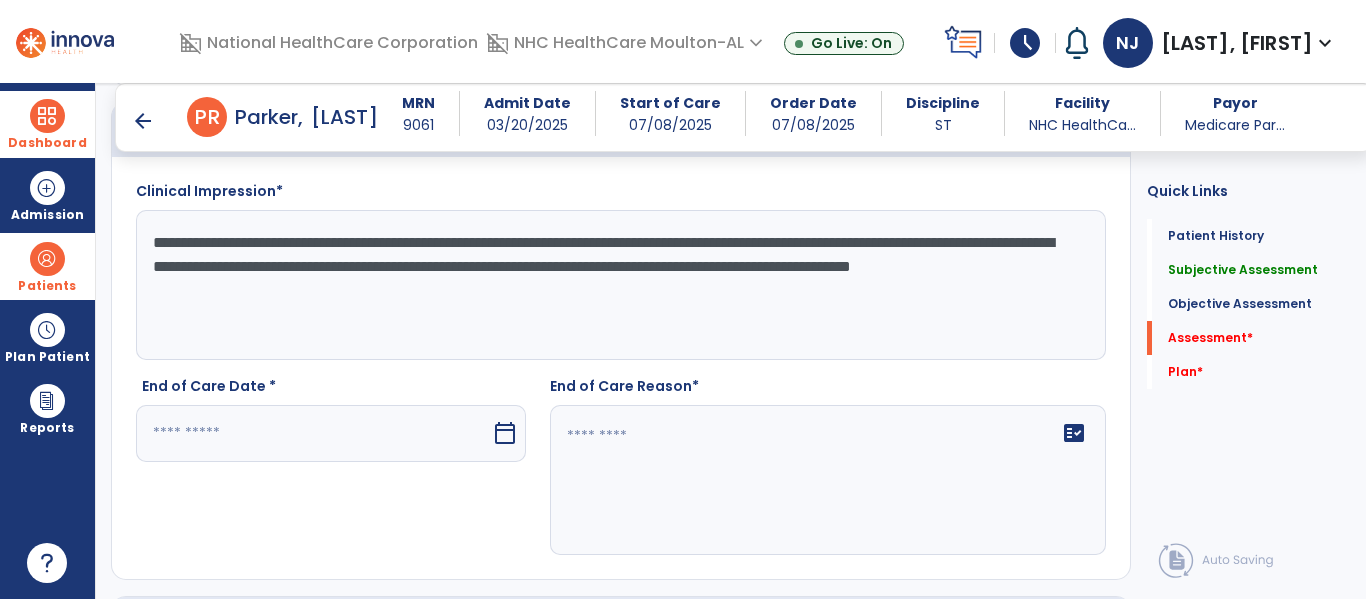 click on "**********" 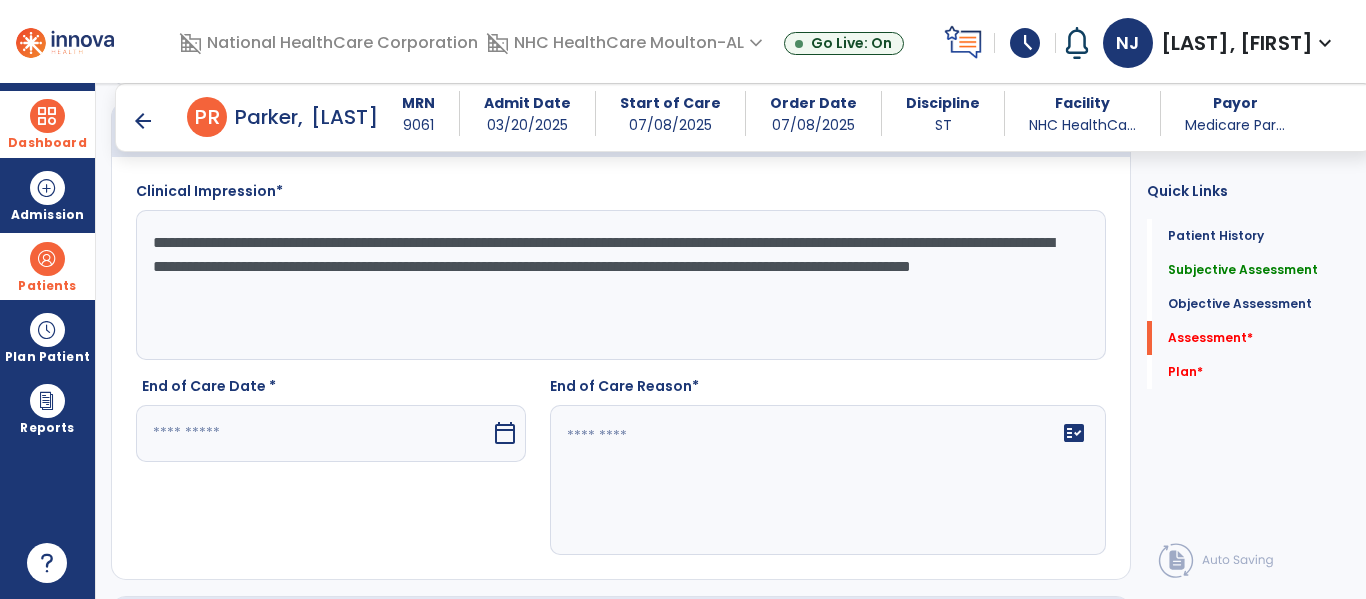 click on "**********" 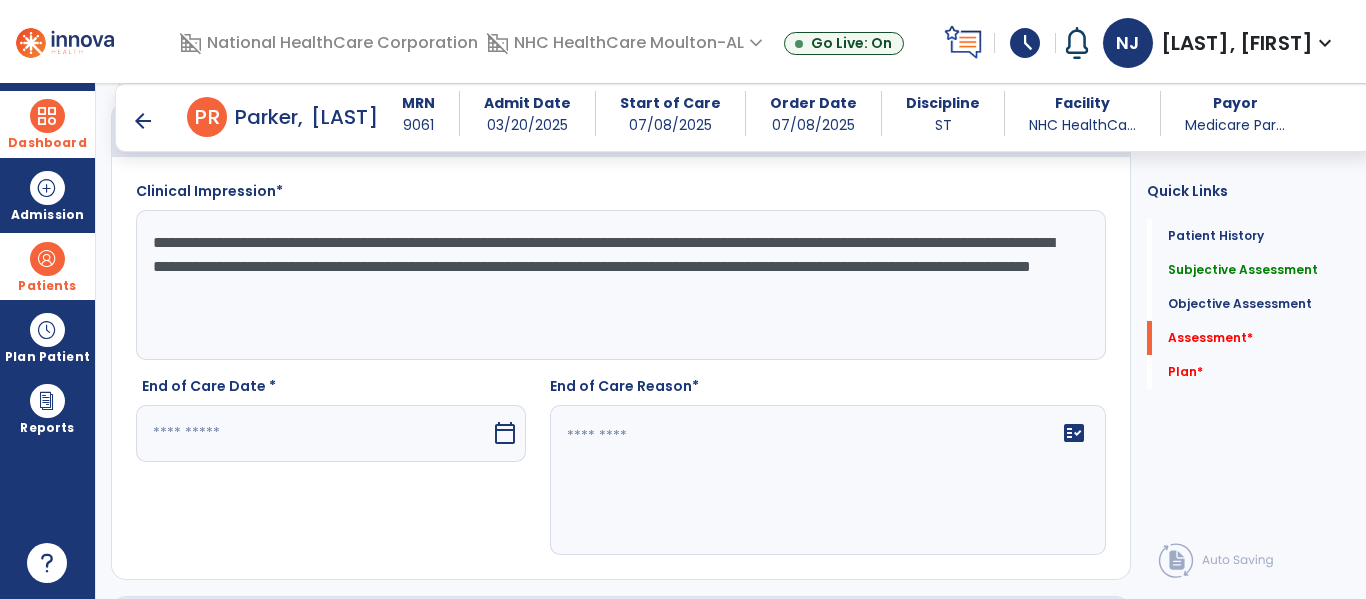 click on "**********" 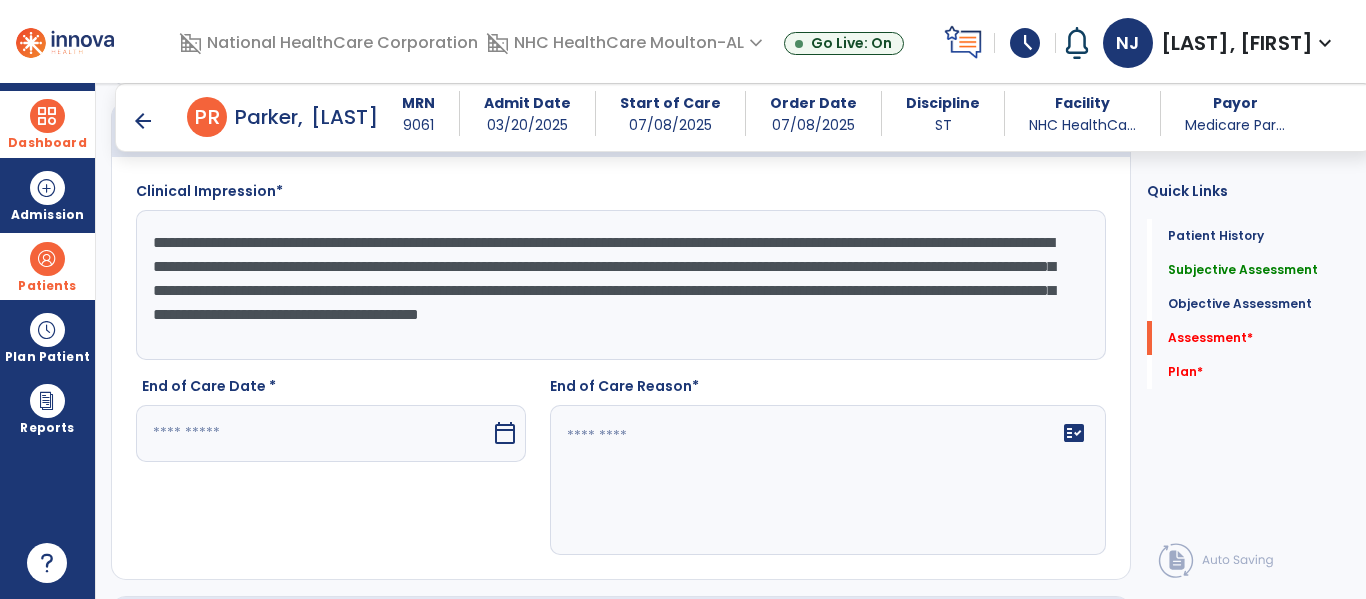 click on "**********" 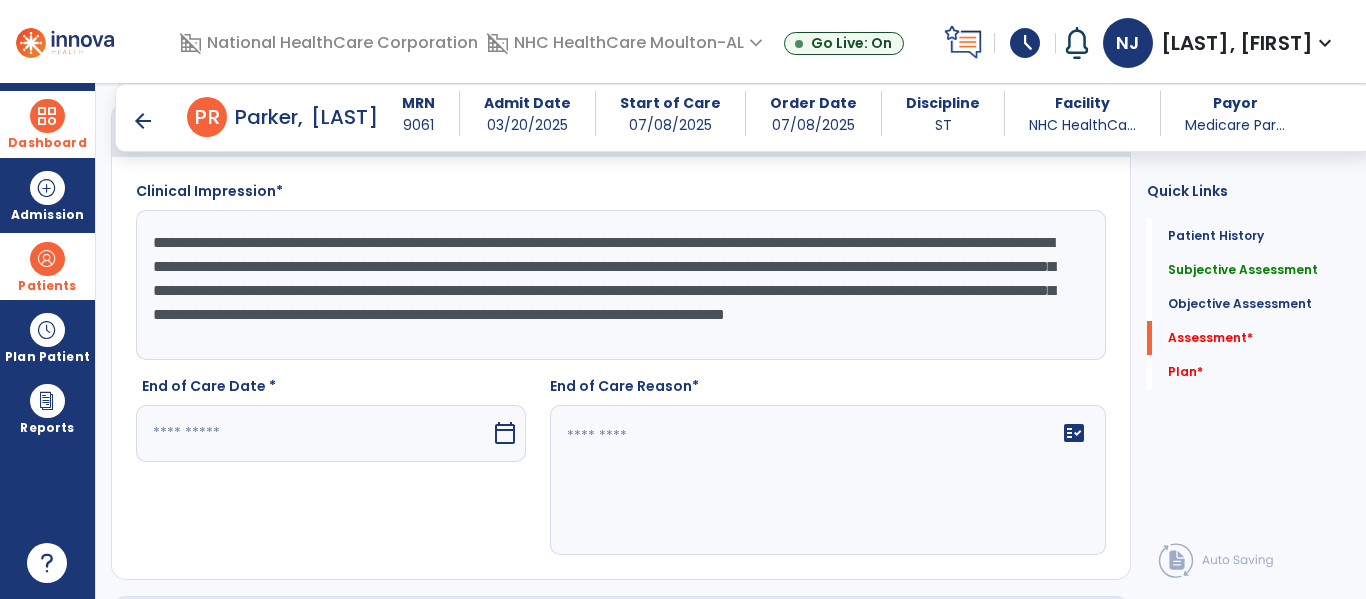 scroll, scrollTop: 15, scrollLeft: 0, axis: vertical 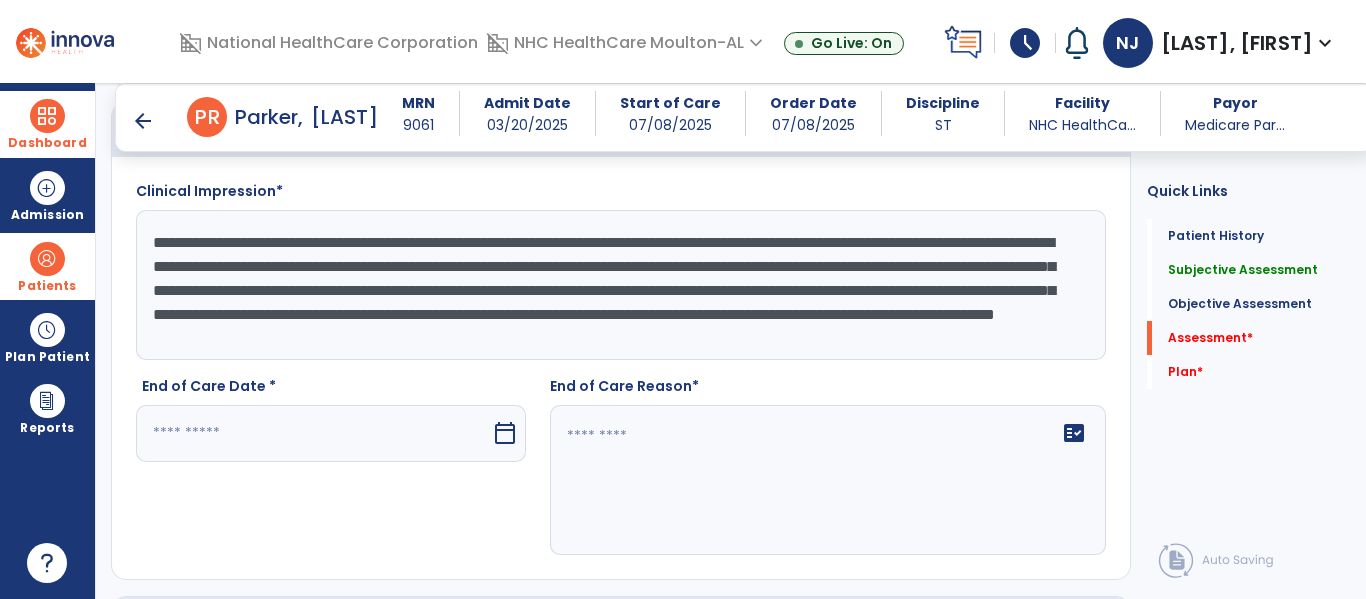 type on "**********" 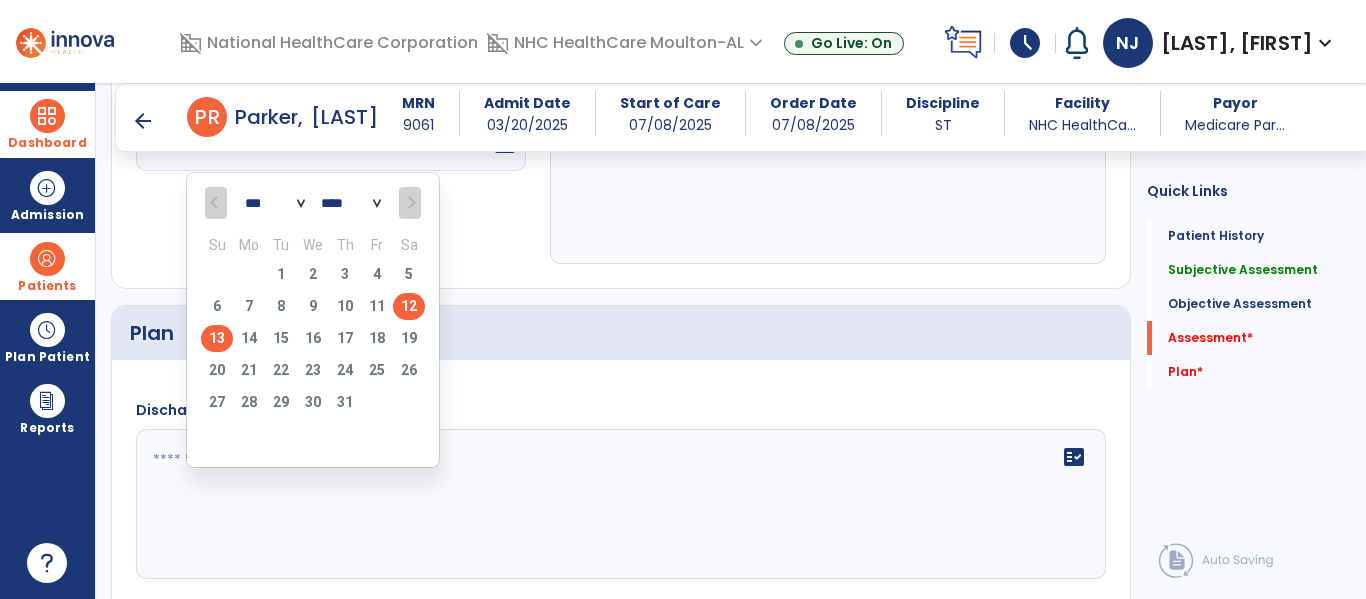 click on "12" at bounding box center (409, 306) 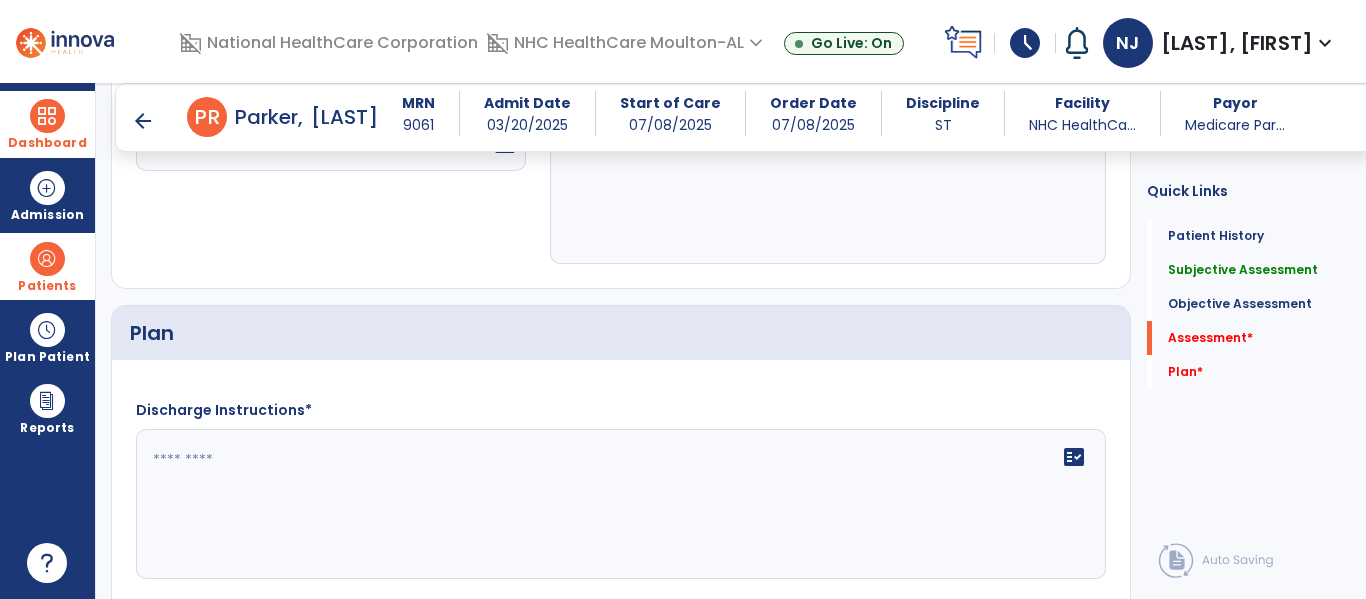 click 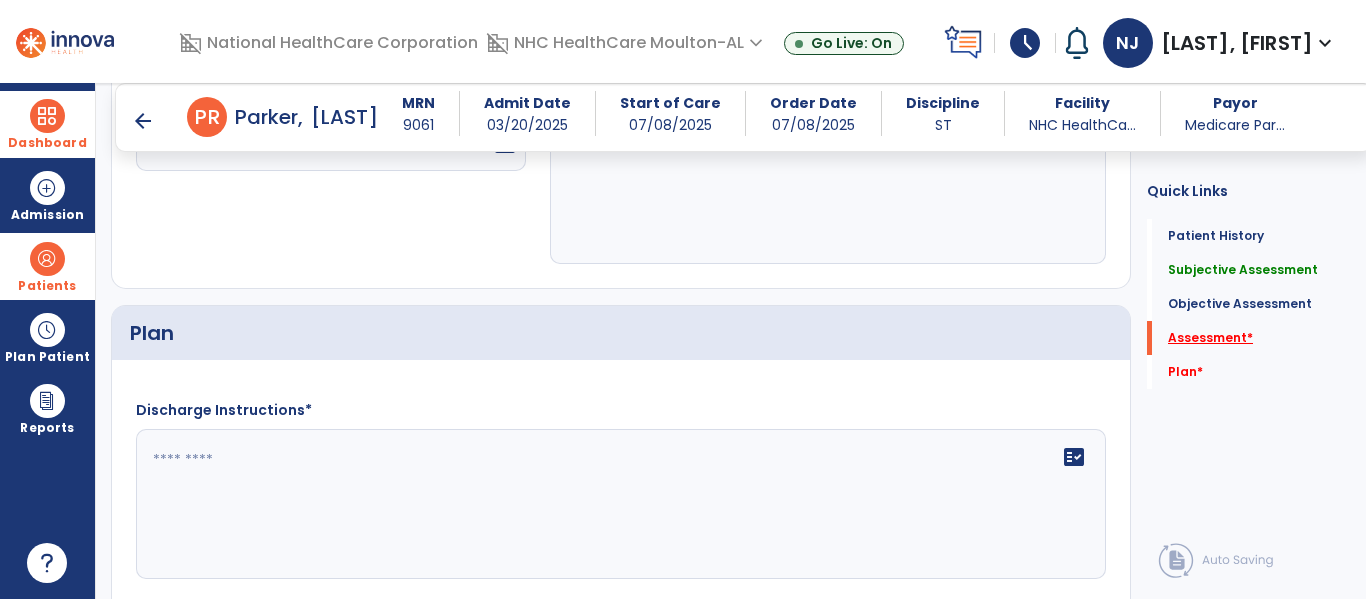 click on "Assessment   *" 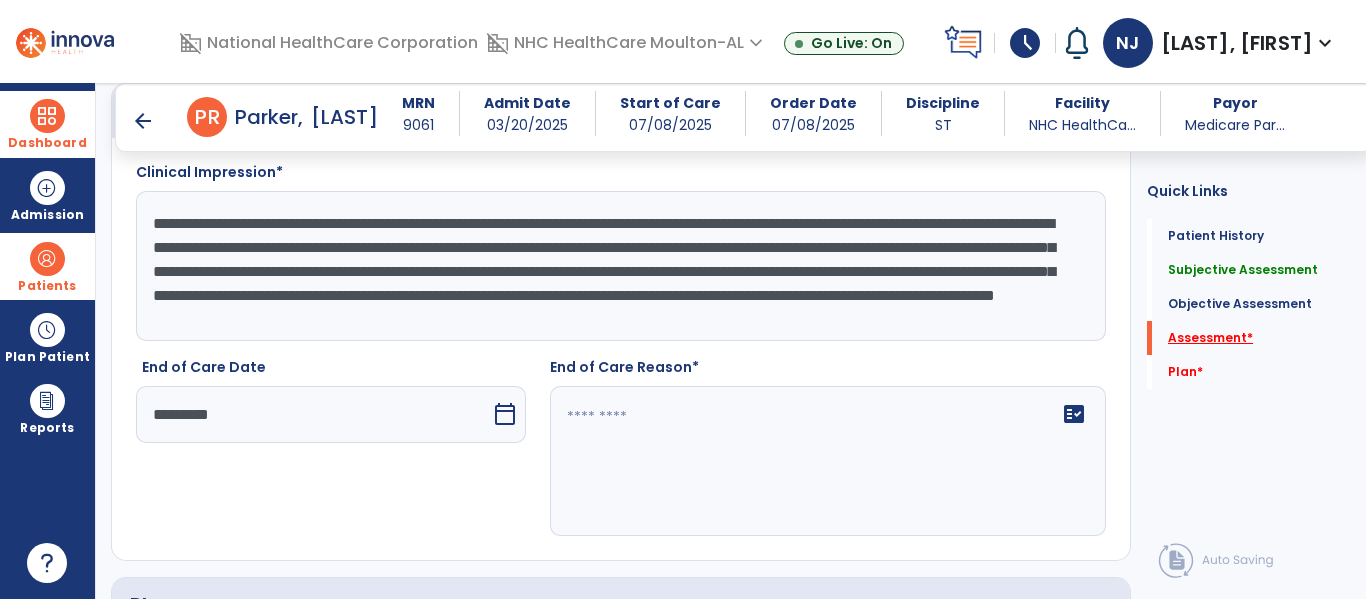 scroll, scrollTop: 1802, scrollLeft: 0, axis: vertical 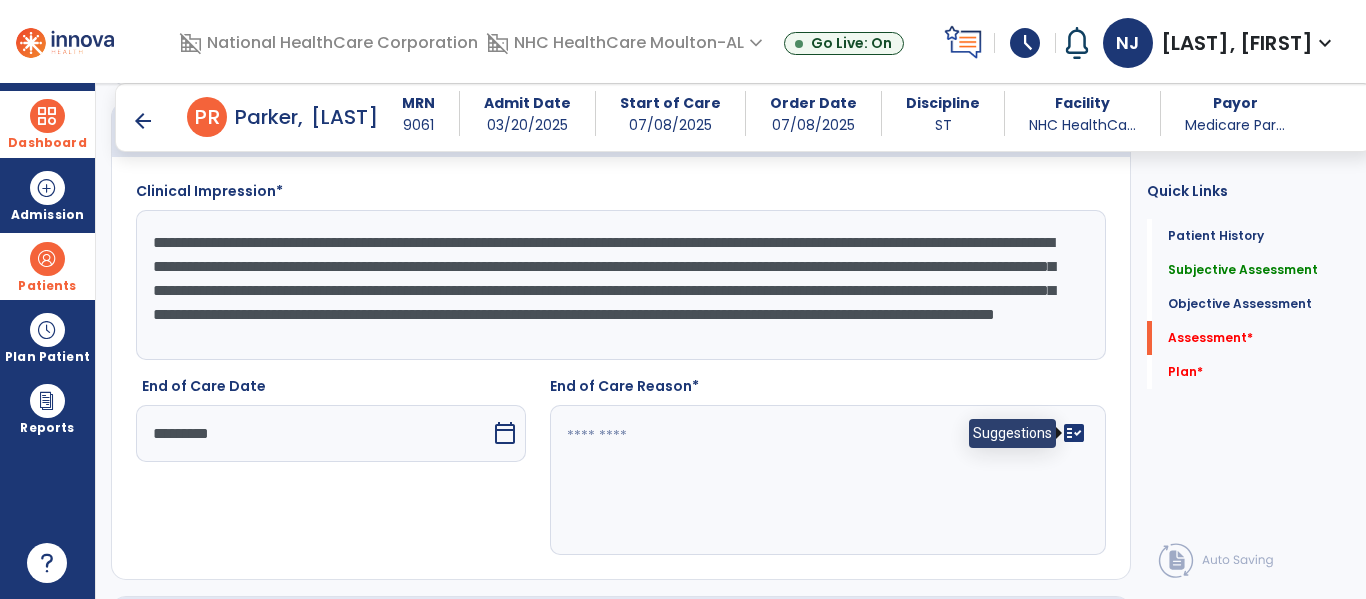 click on "fact_check" 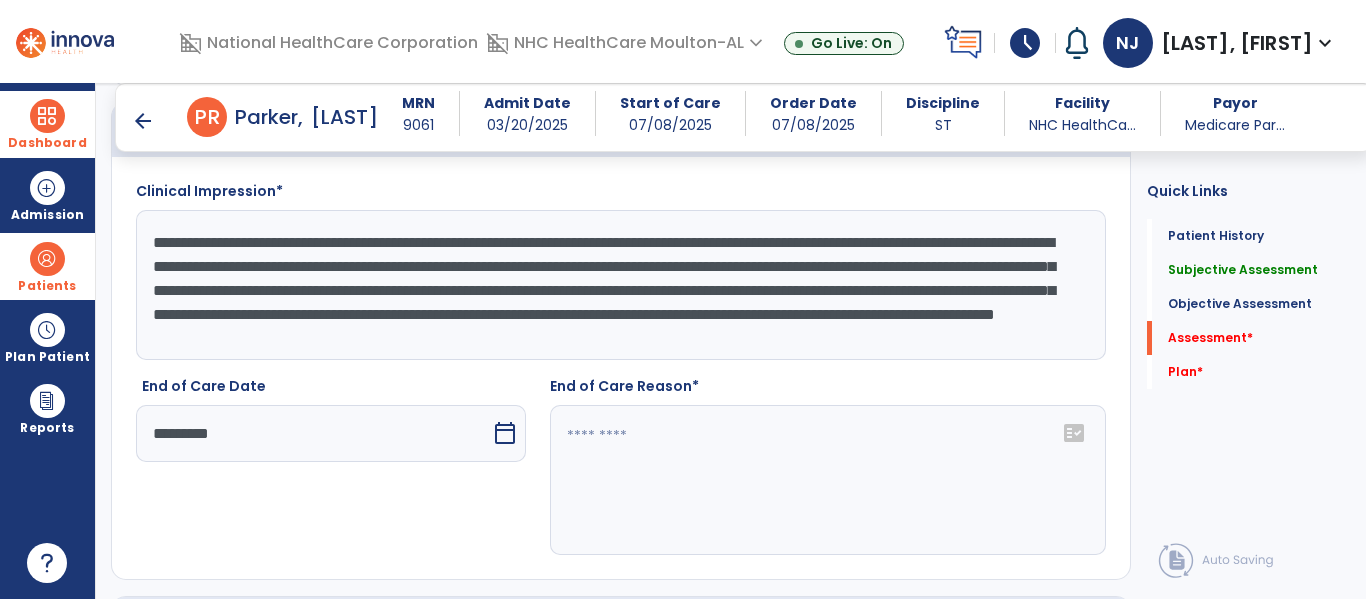 click 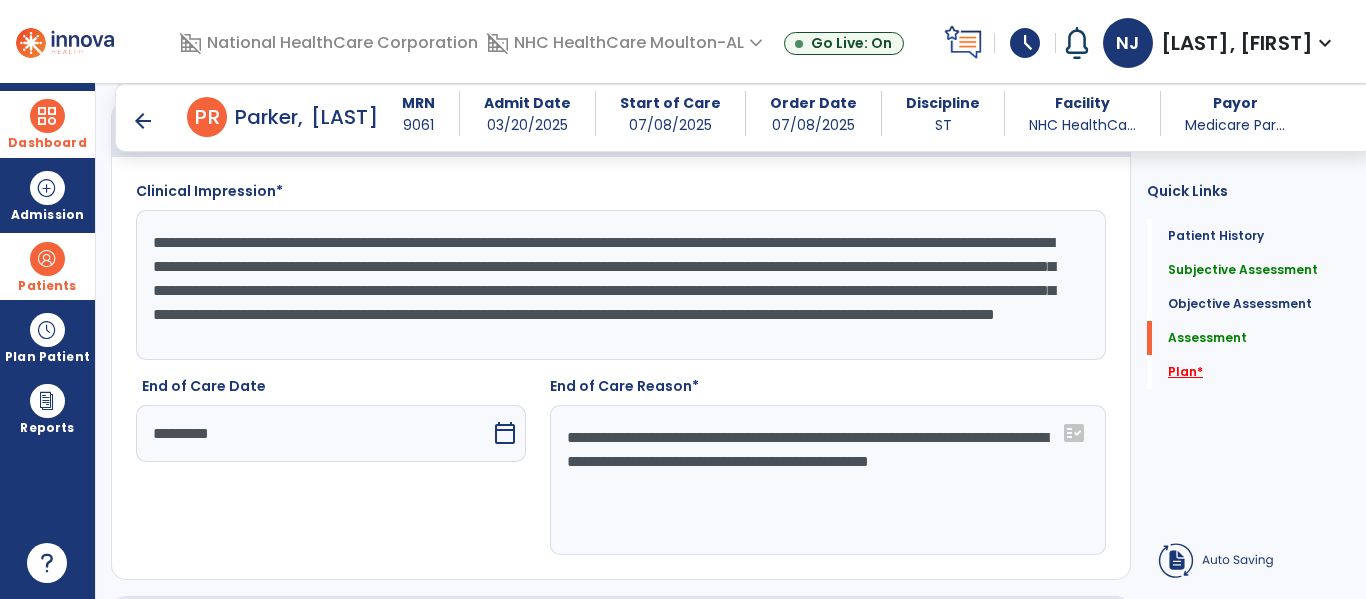 type on "**********" 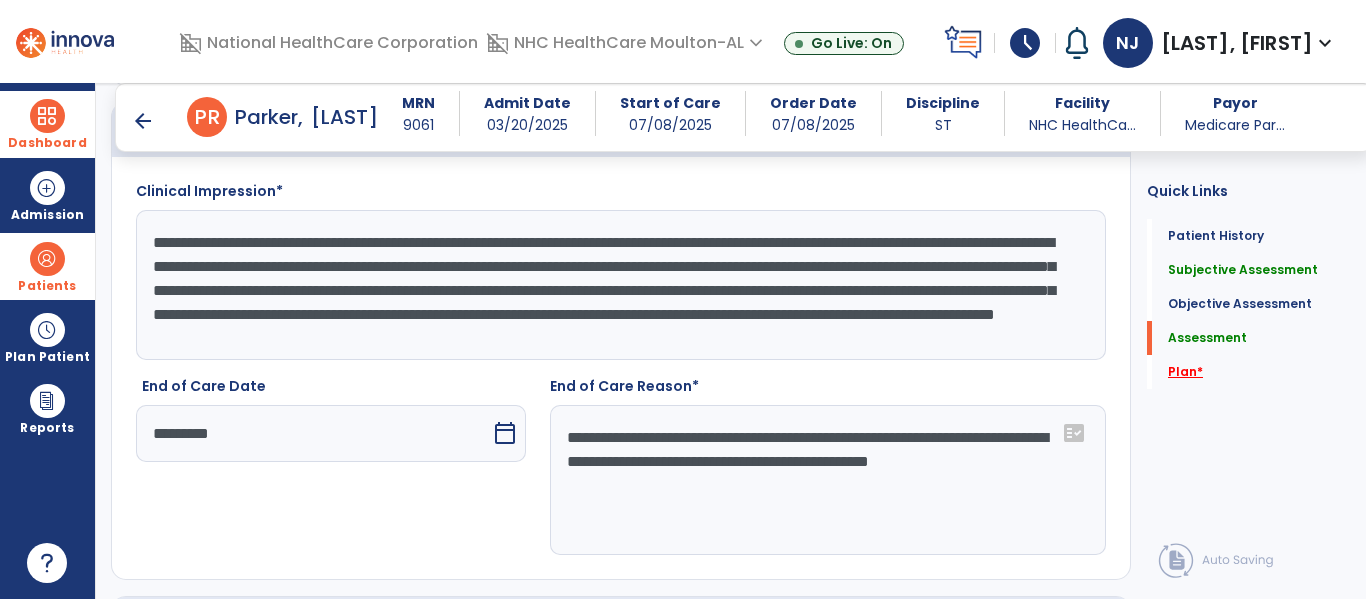 click on "Plan   *" 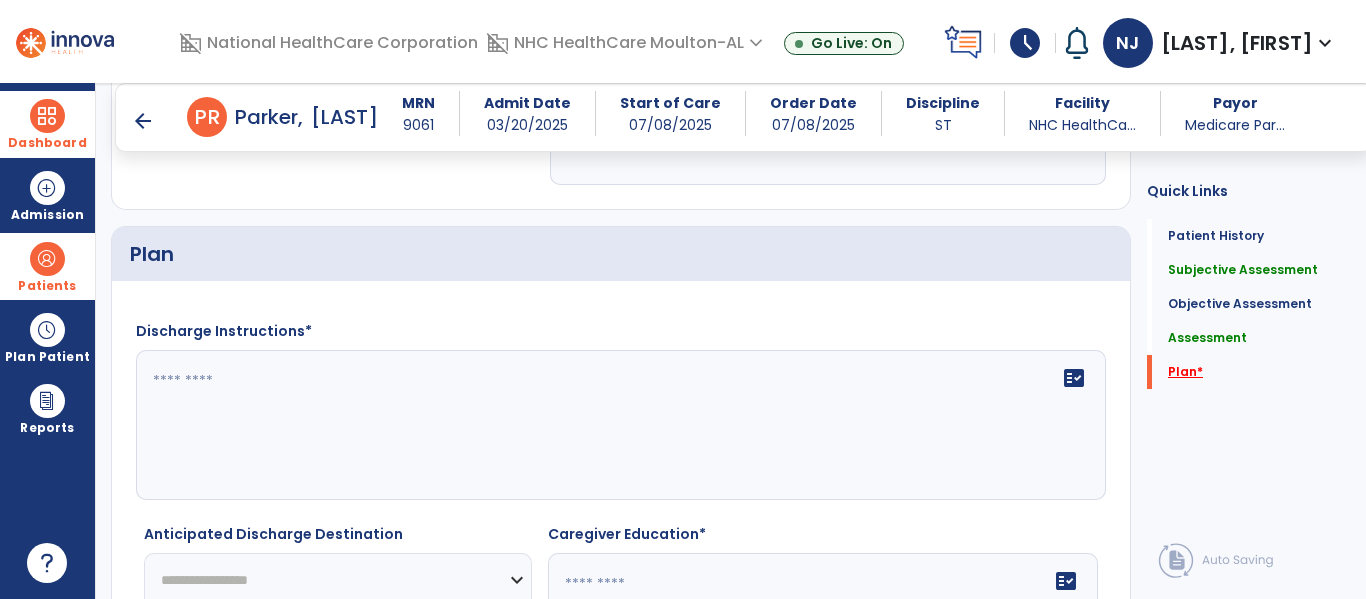scroll, scrollTop: 2381, scrollLeft: 0, axis: vertical 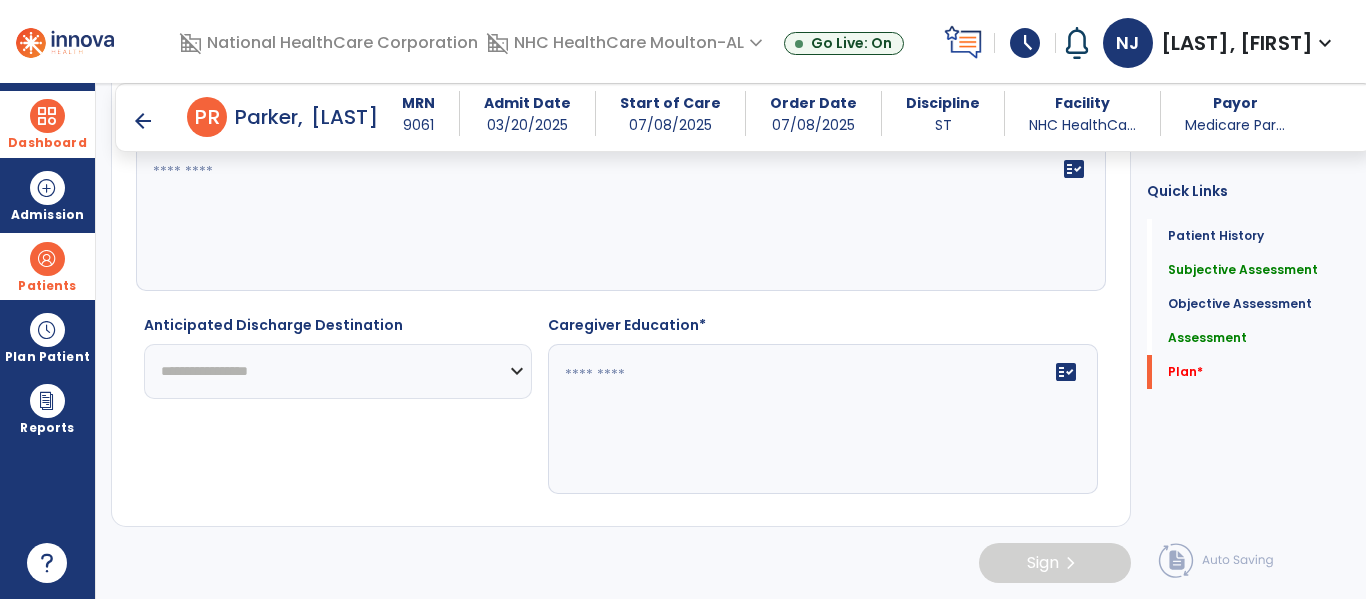 click on "**********" 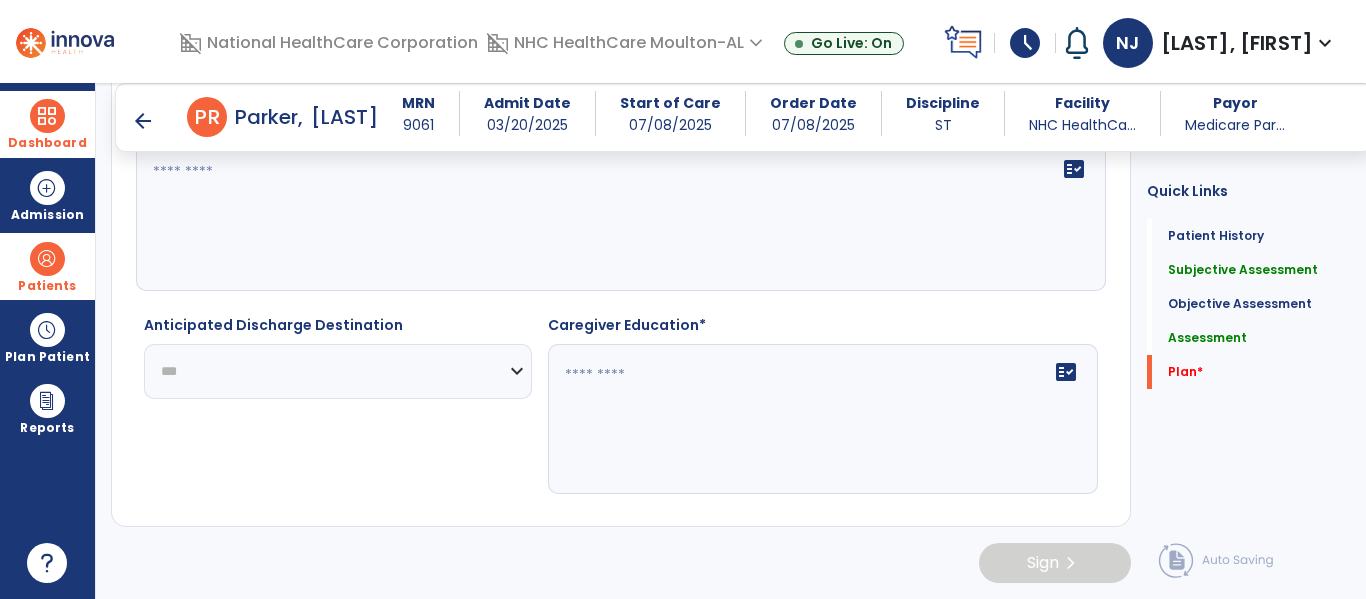 click on "**********" 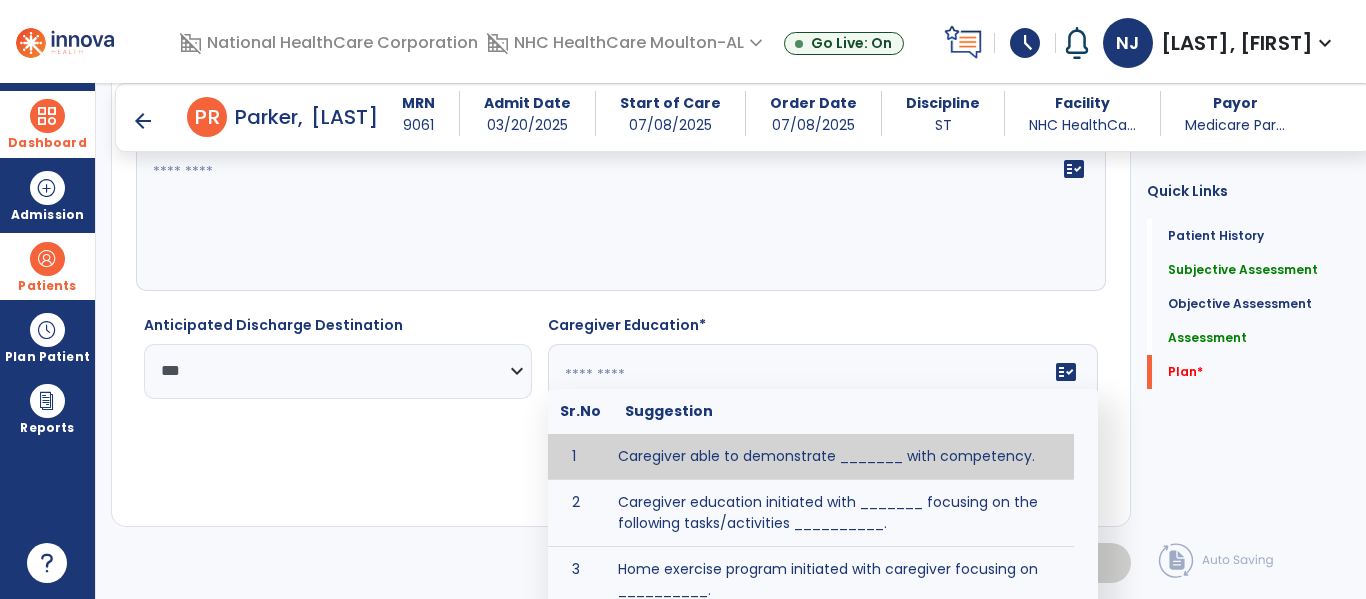 click 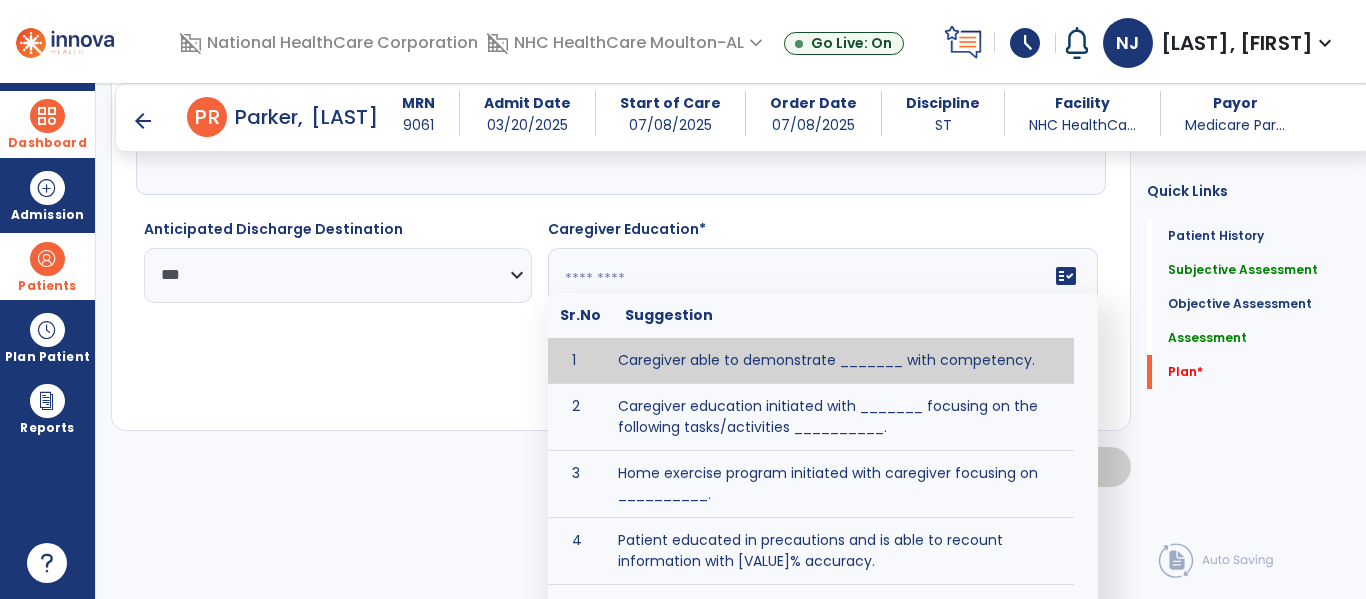 scroll, scrollTop: 2479, scrollLeft: 0, axis: vertical 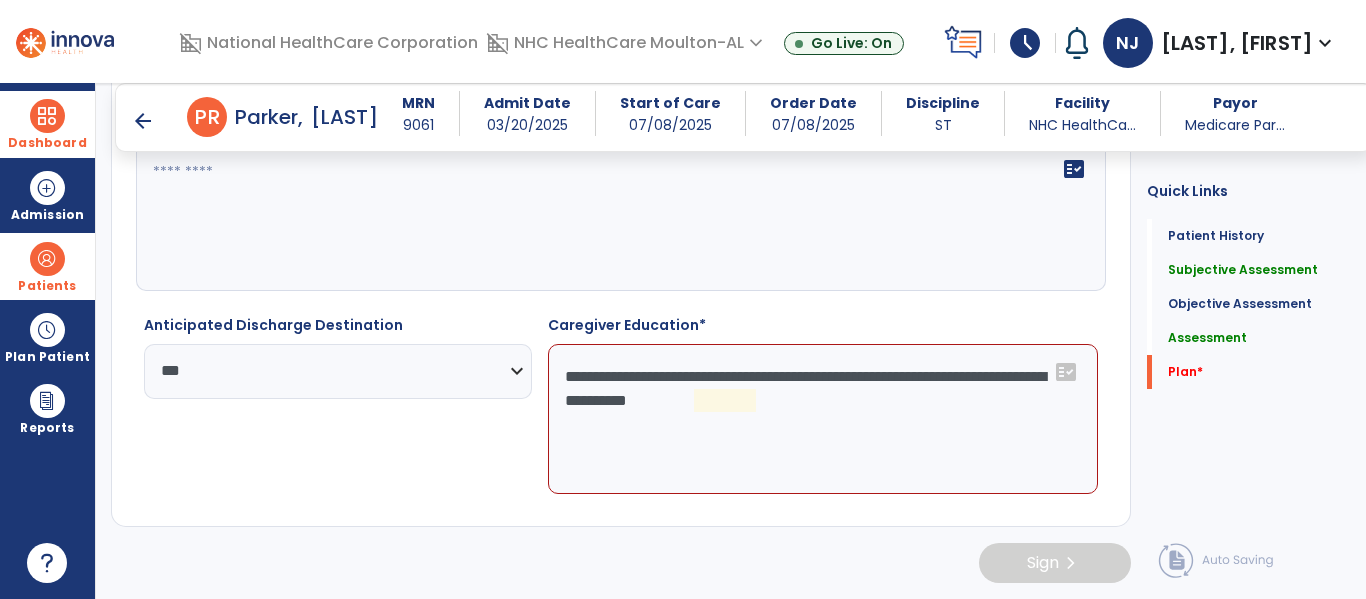 click on "**********" 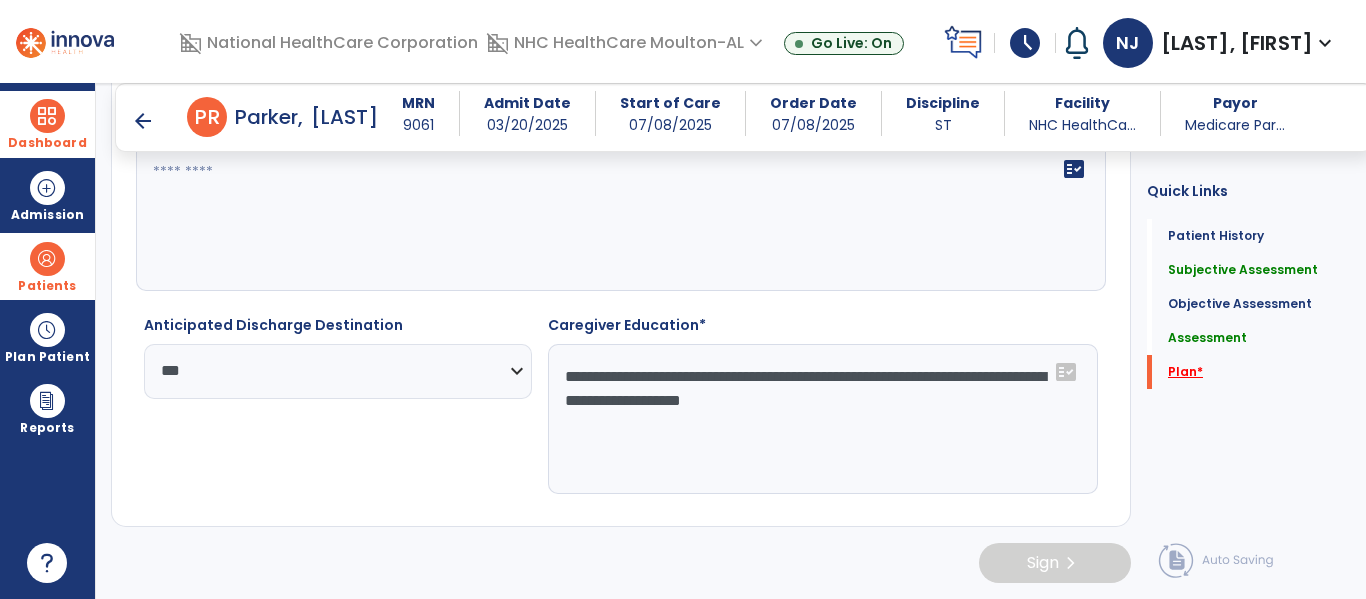 type on "**********" 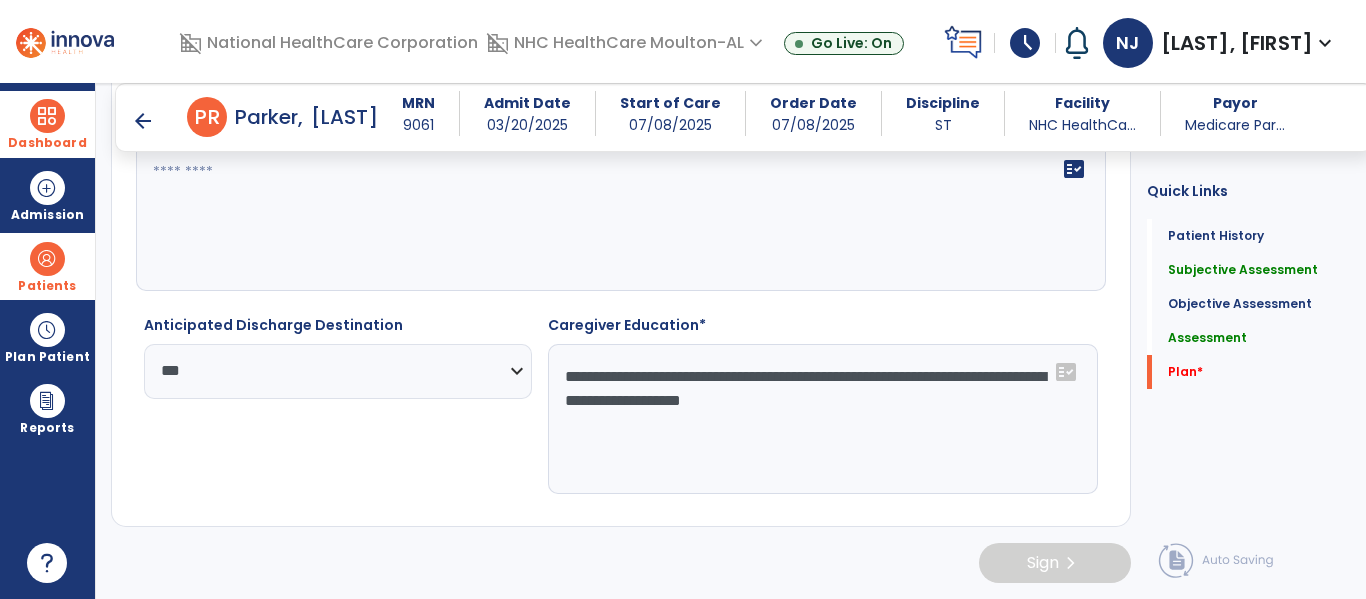 click on "Plan   *  Plan   *" 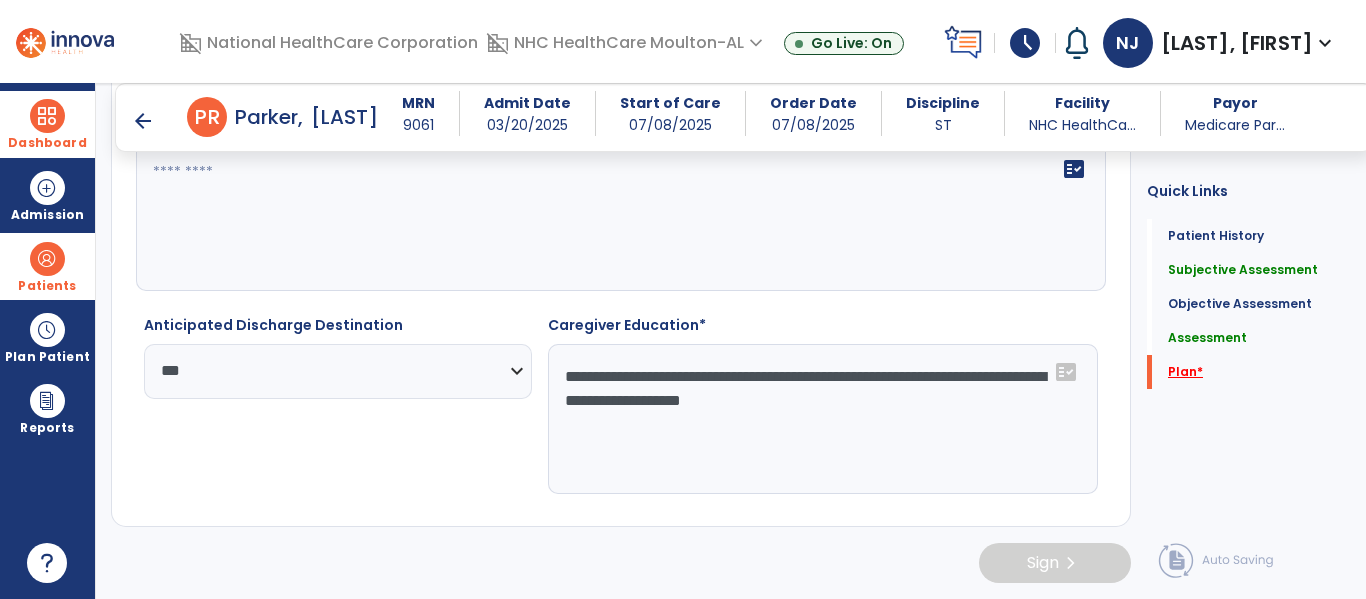 click on "Plan   *" 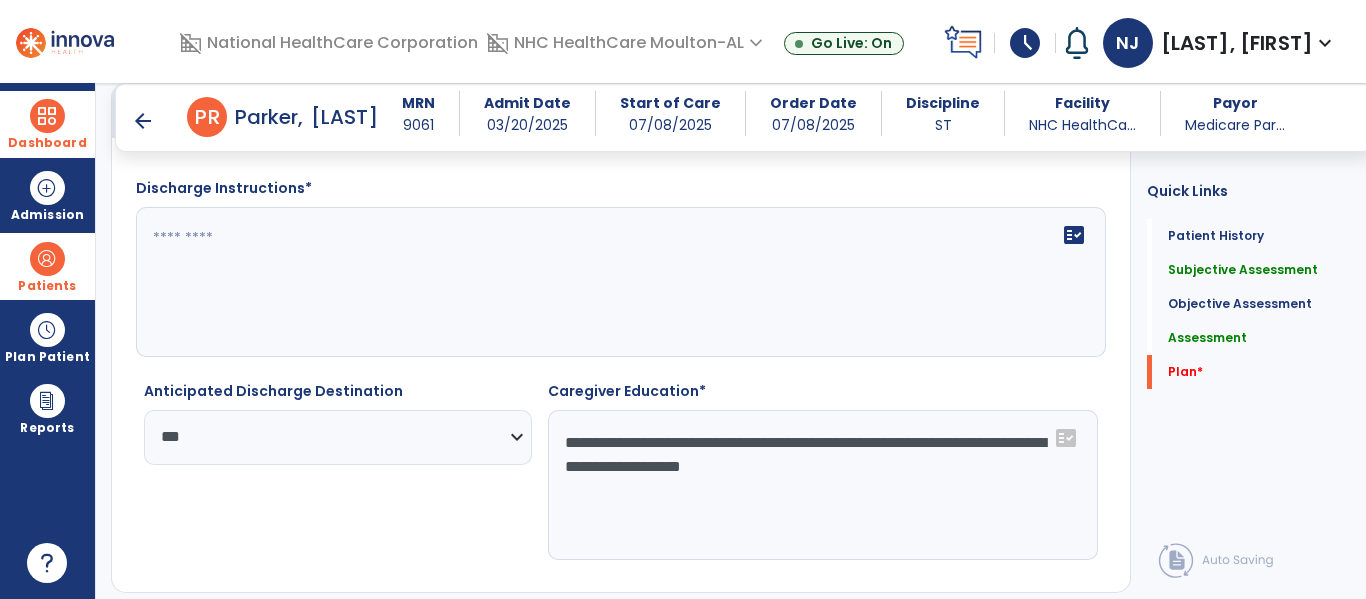 scroll, scrollTop: 2313, scrollLeft: 0, axis: vertical 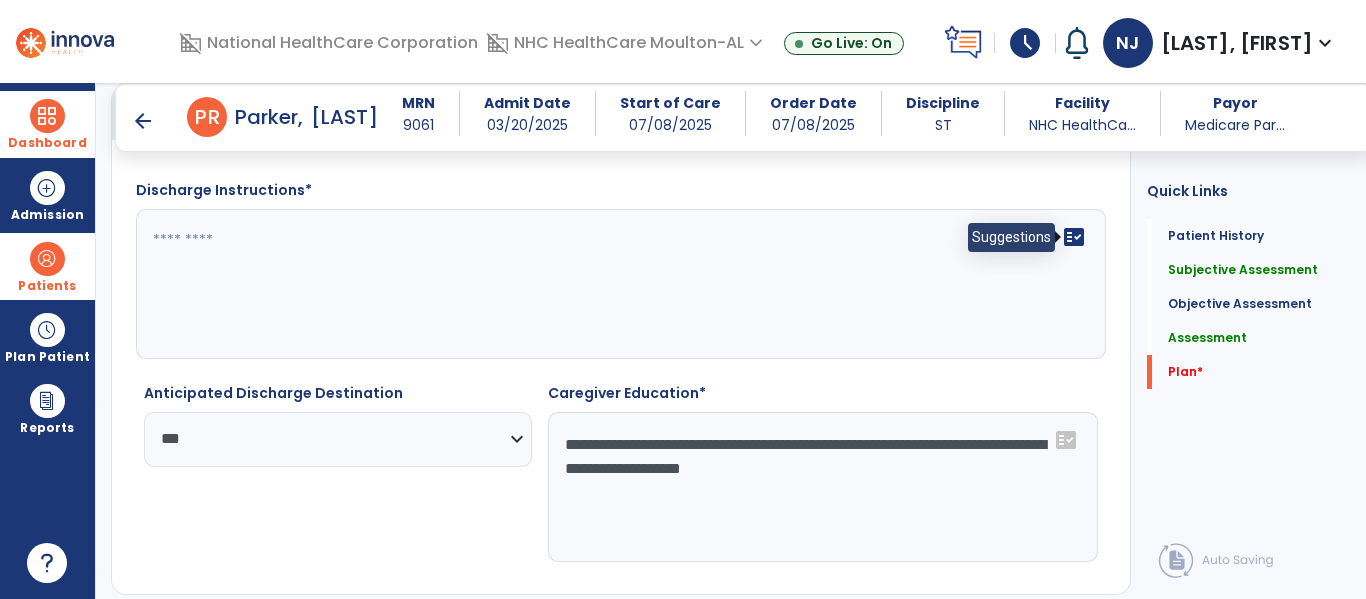 click on "fact_check" 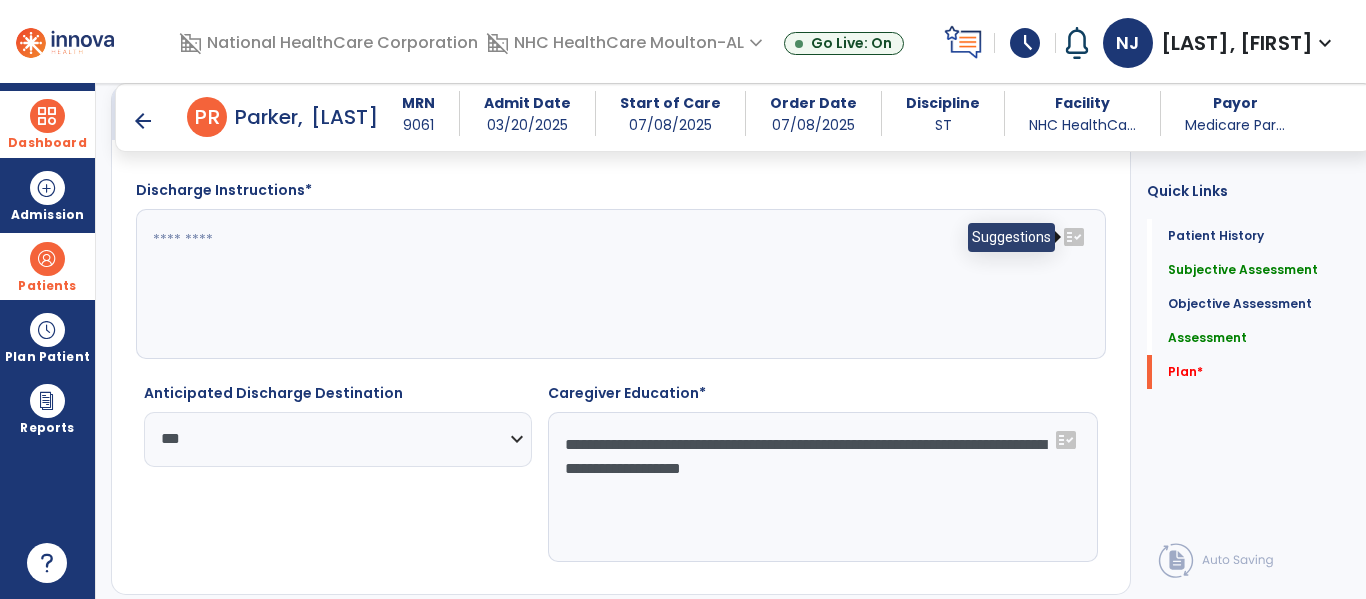 click on "fact_check" 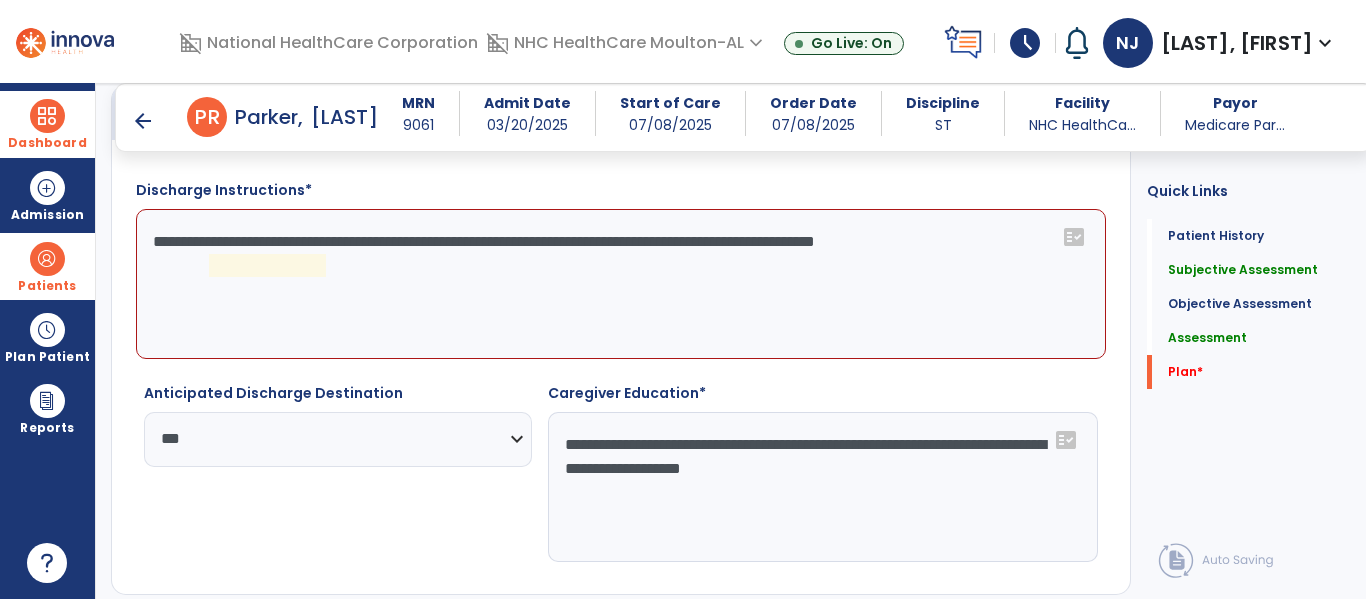 click on "**********" 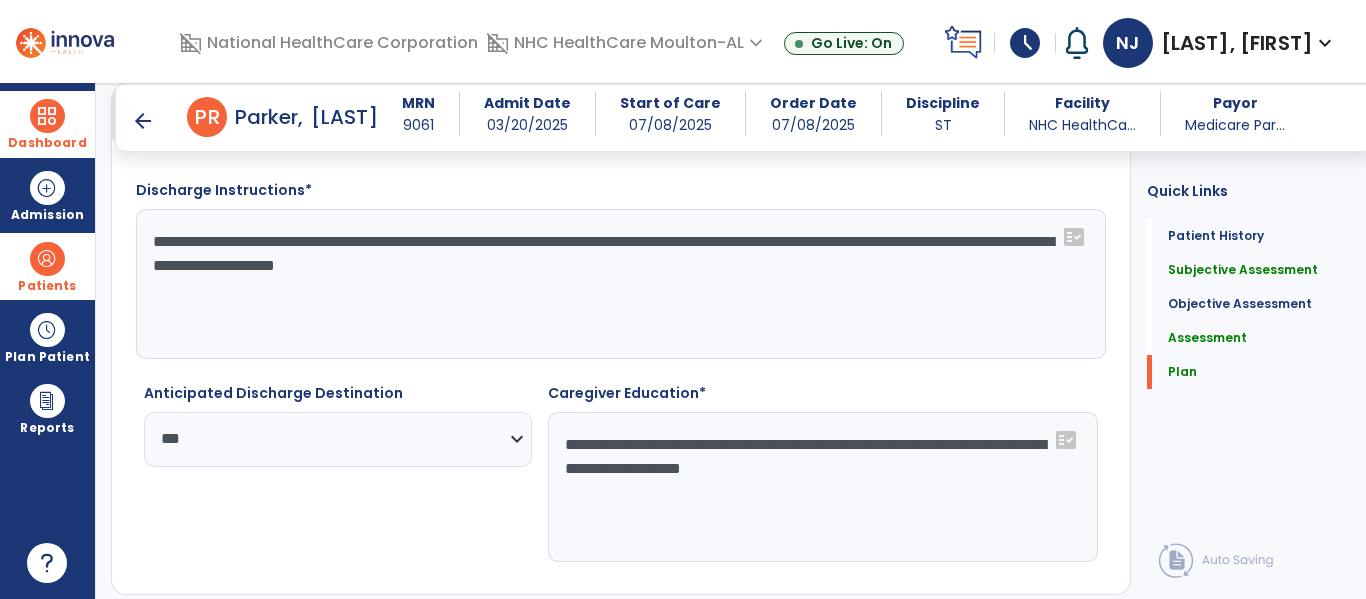 click on "**********" 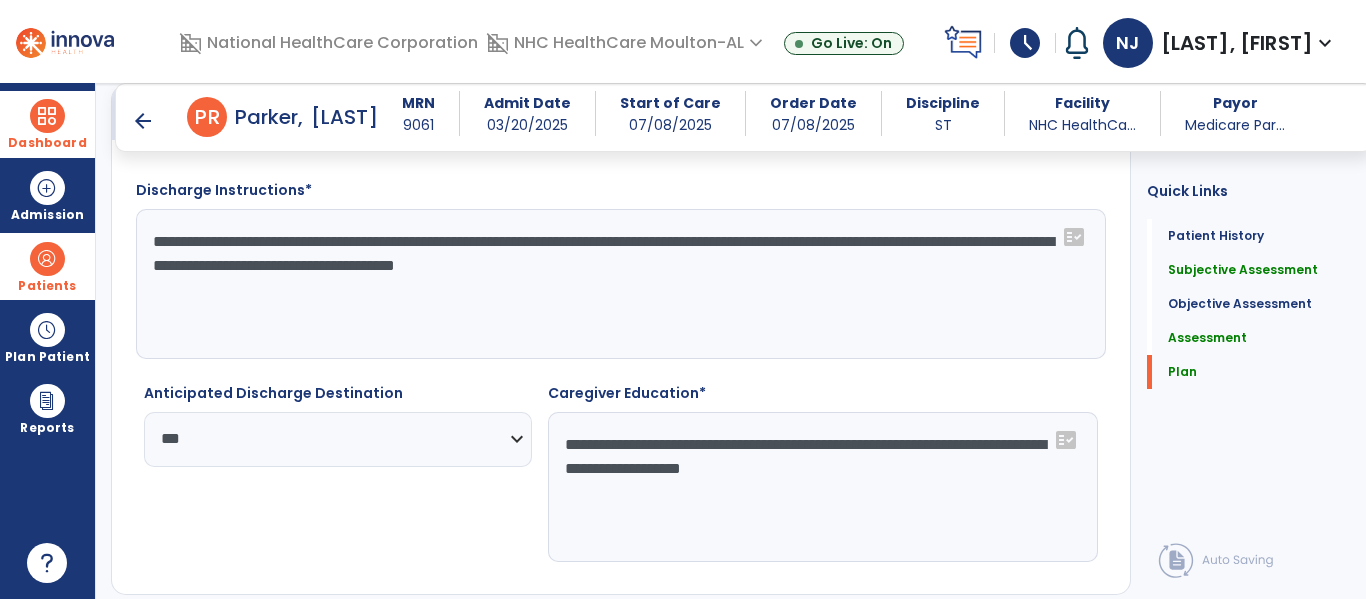 click on "**********" 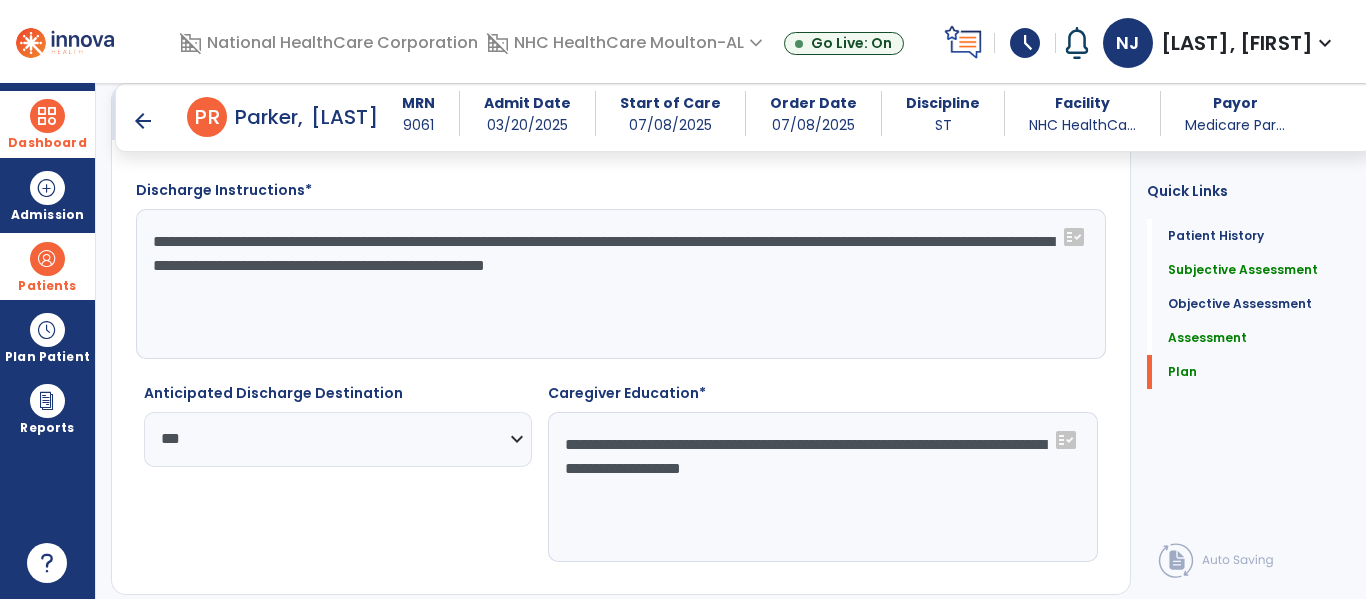 click on "**********" 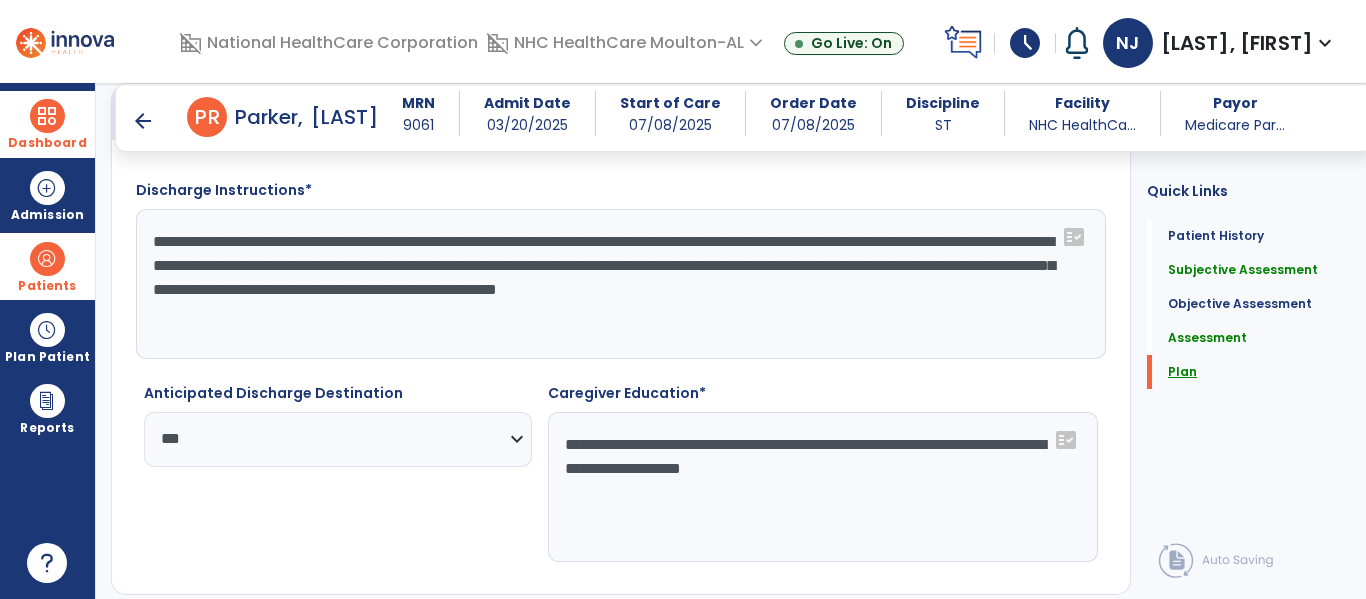 type on "**********" 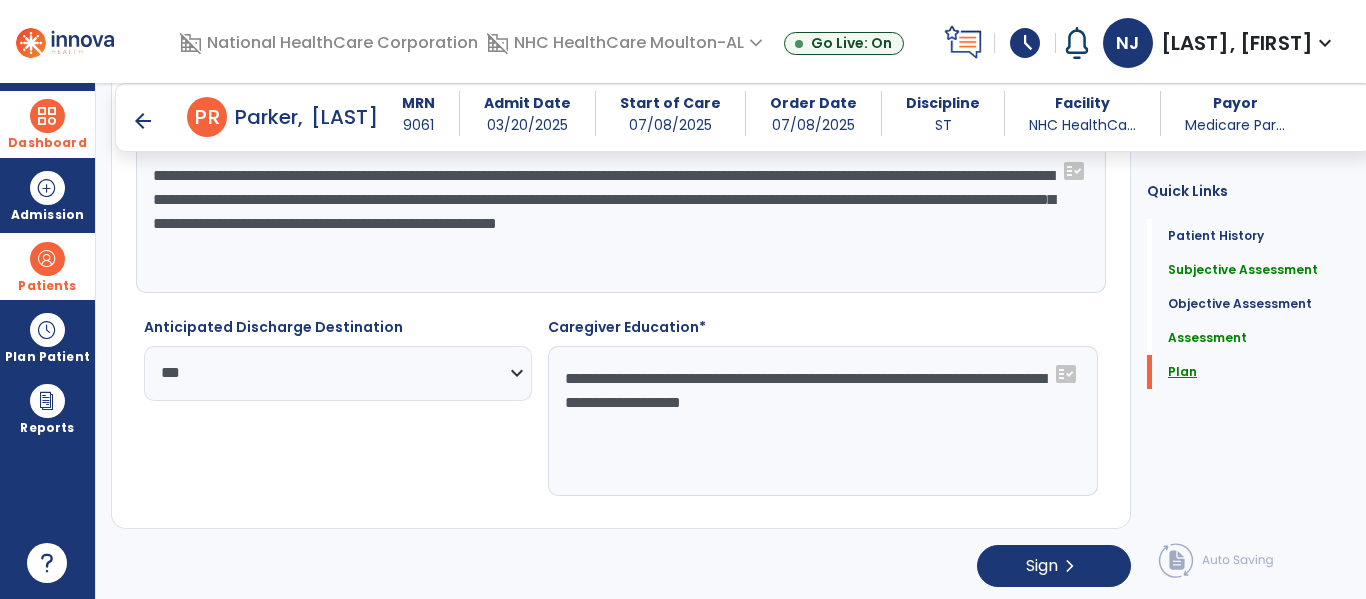 scroll, scrollTop: 2383, scrollLeft: 0, axis: vertical 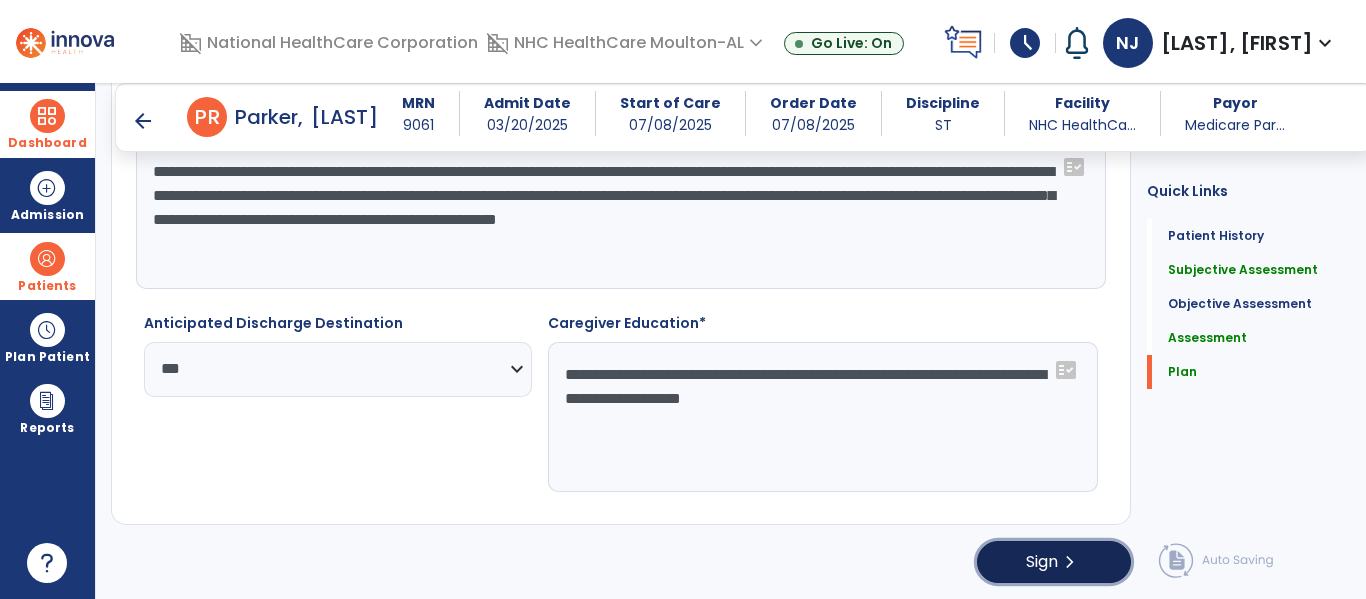 click on "chevron_right" 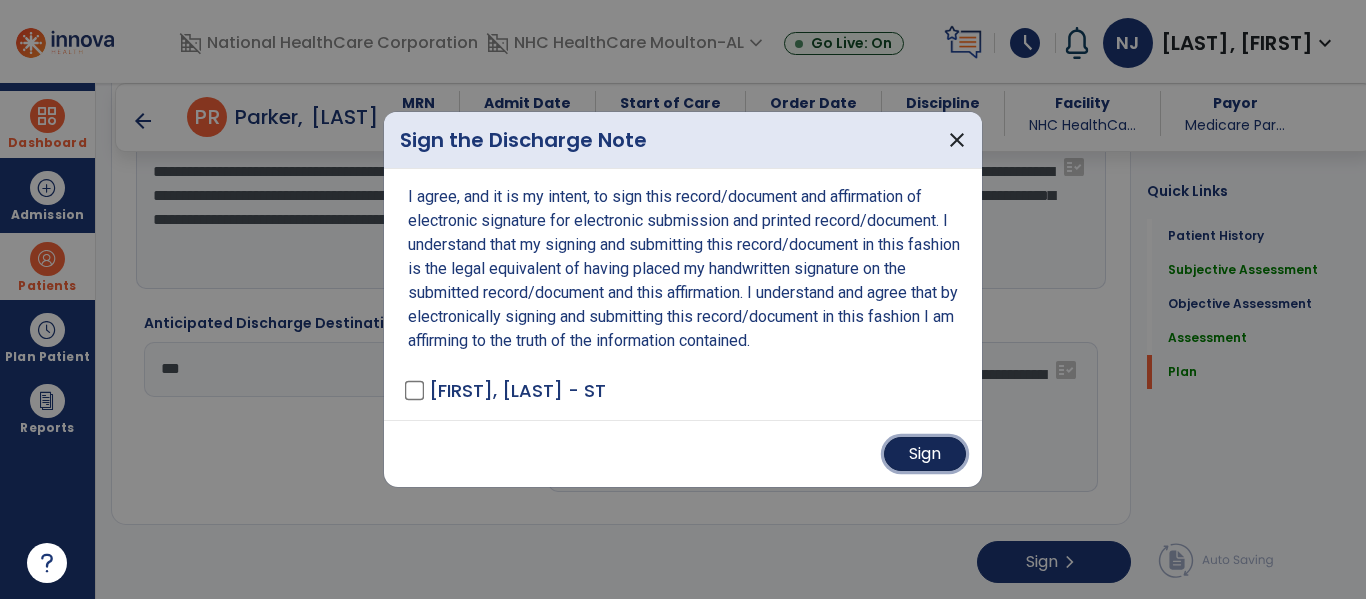 click on "Sign" at bounding box center [925, 454] 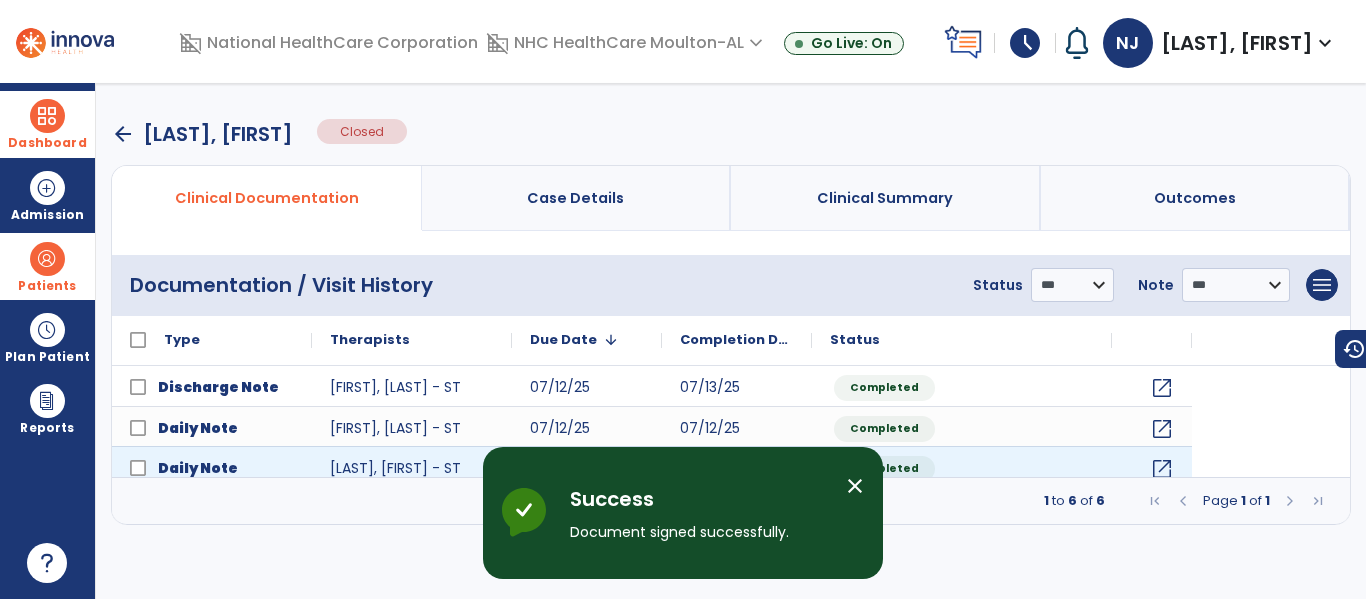 scroll, scrollTop: 0, scrollLeft: 0, axis: both 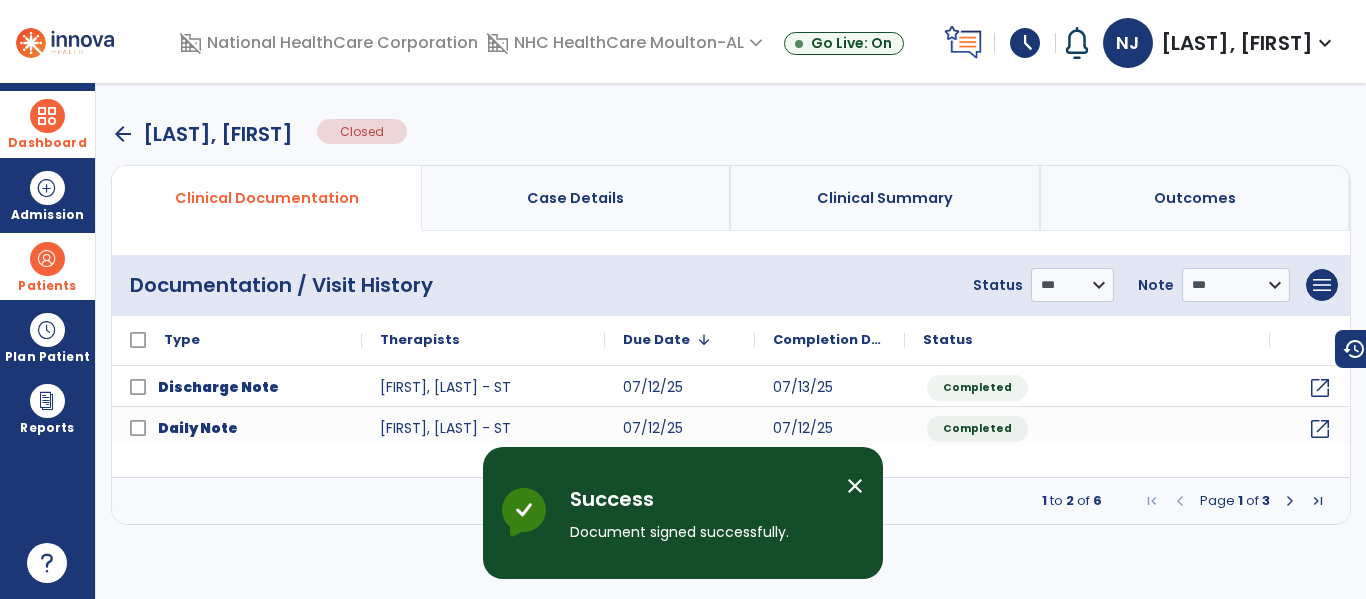 click on "schedule" at bounding box center [1025, 43] 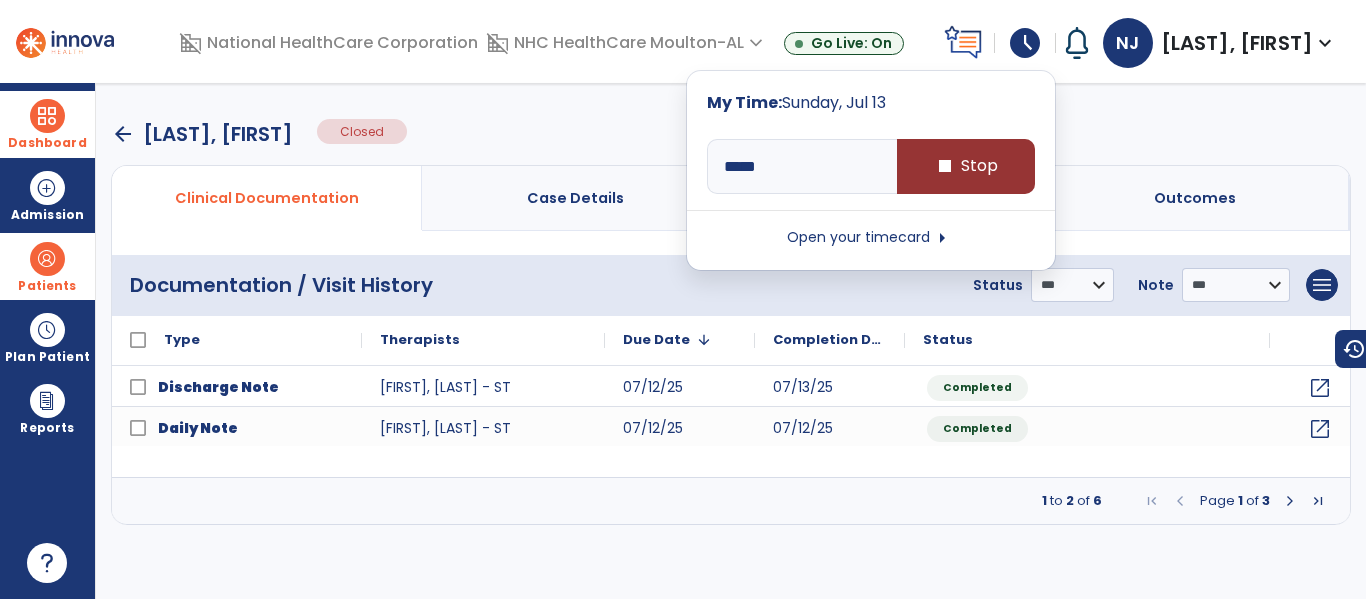 click on "stop  Stop" at bounding box center (966, 166) 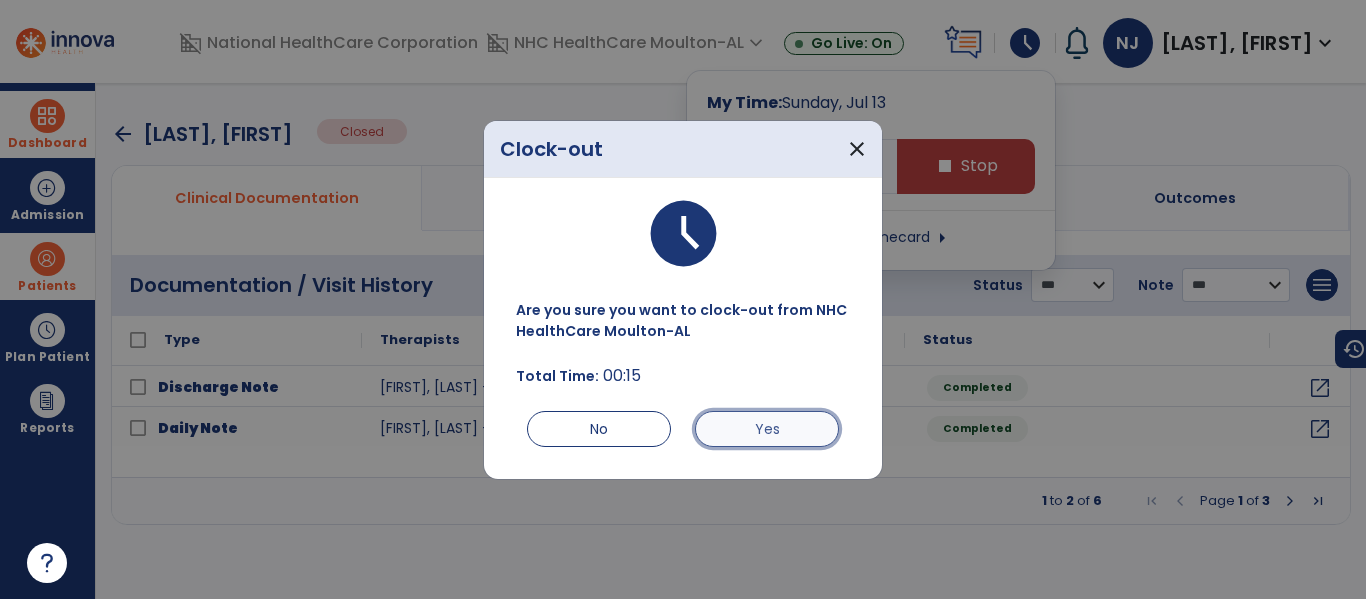 click on "Yes" at bounding box center [767, 429] 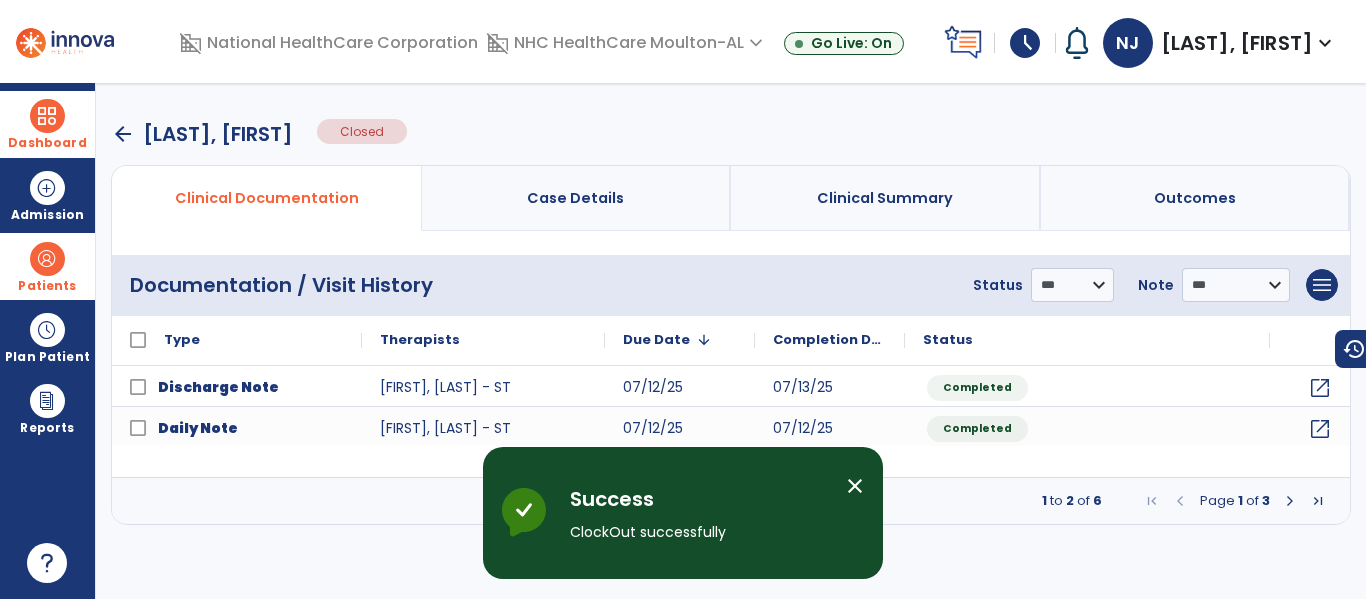 click on "[LAST], [FIRST]" at bounding box center [1237, 43] 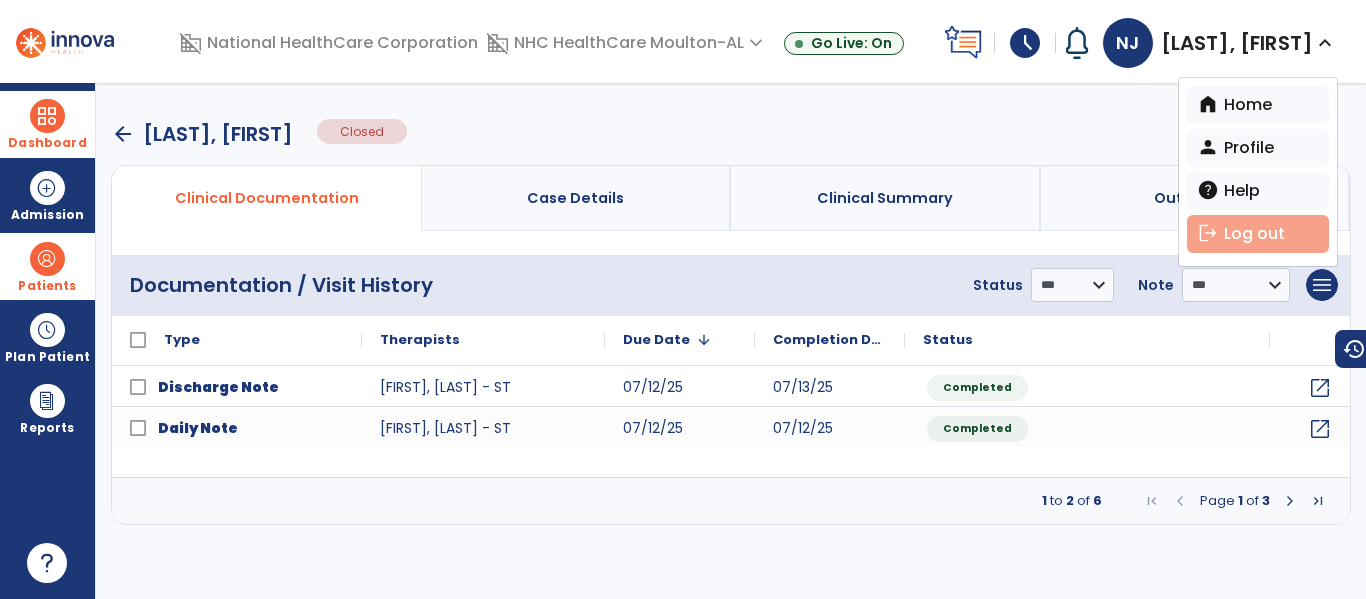 click on "logout" at bounding box center (1208, 233) 